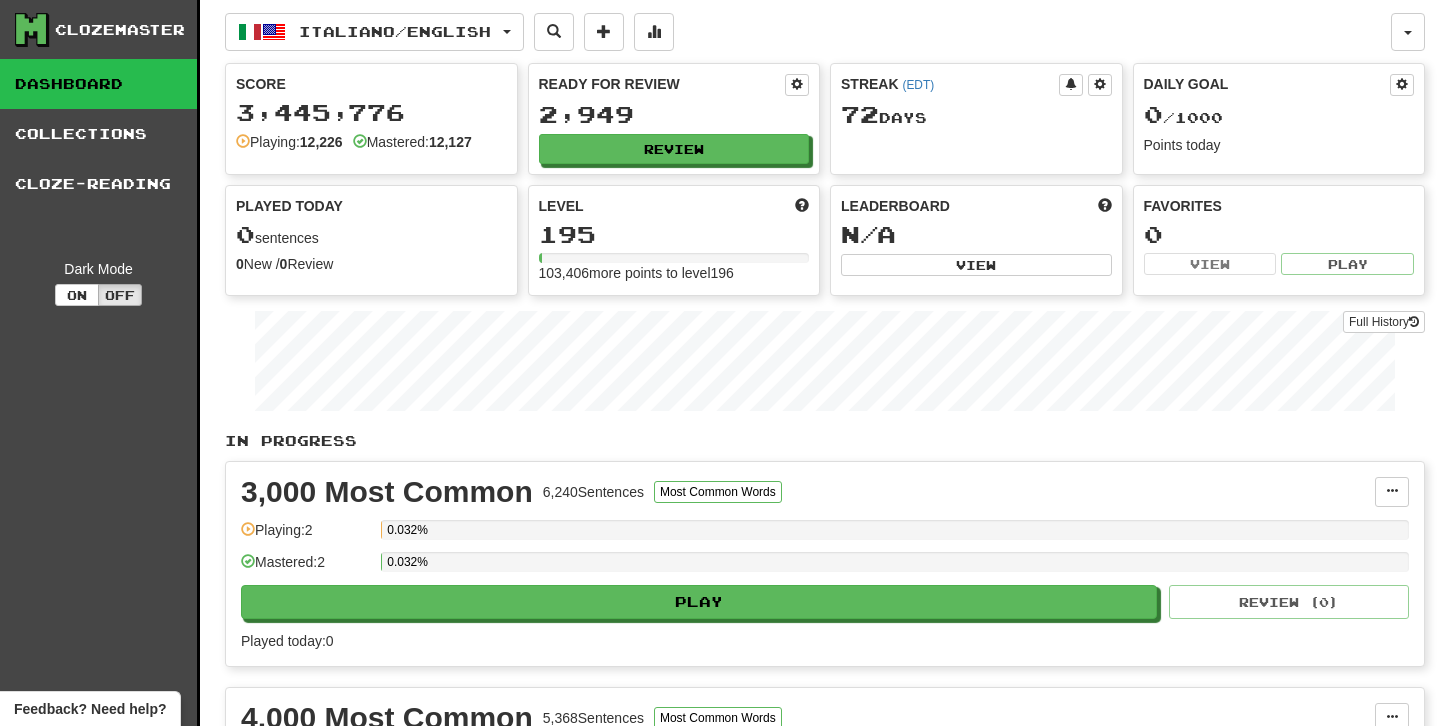 scroll, scrollTop: 0, scrollLeft: 0, axis: both 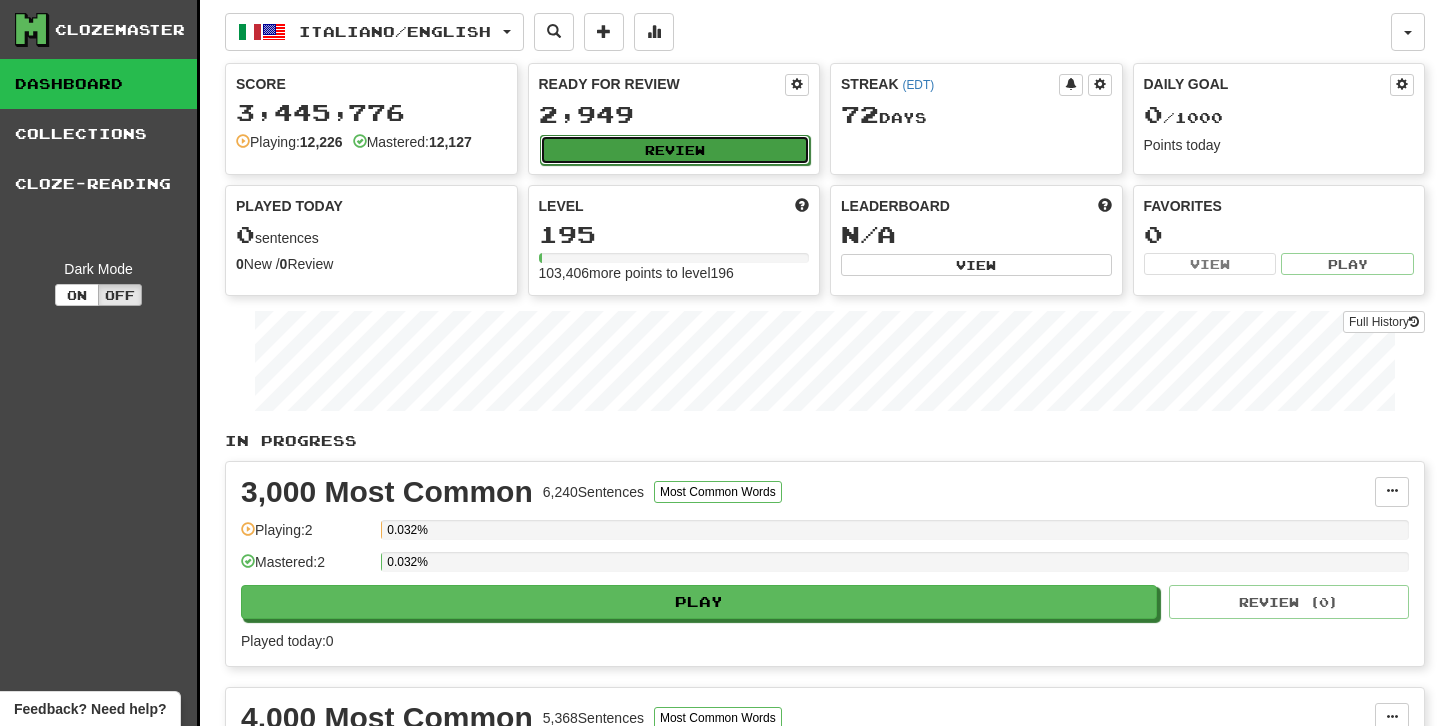 click on "Review" at bounding box center [675, 150] 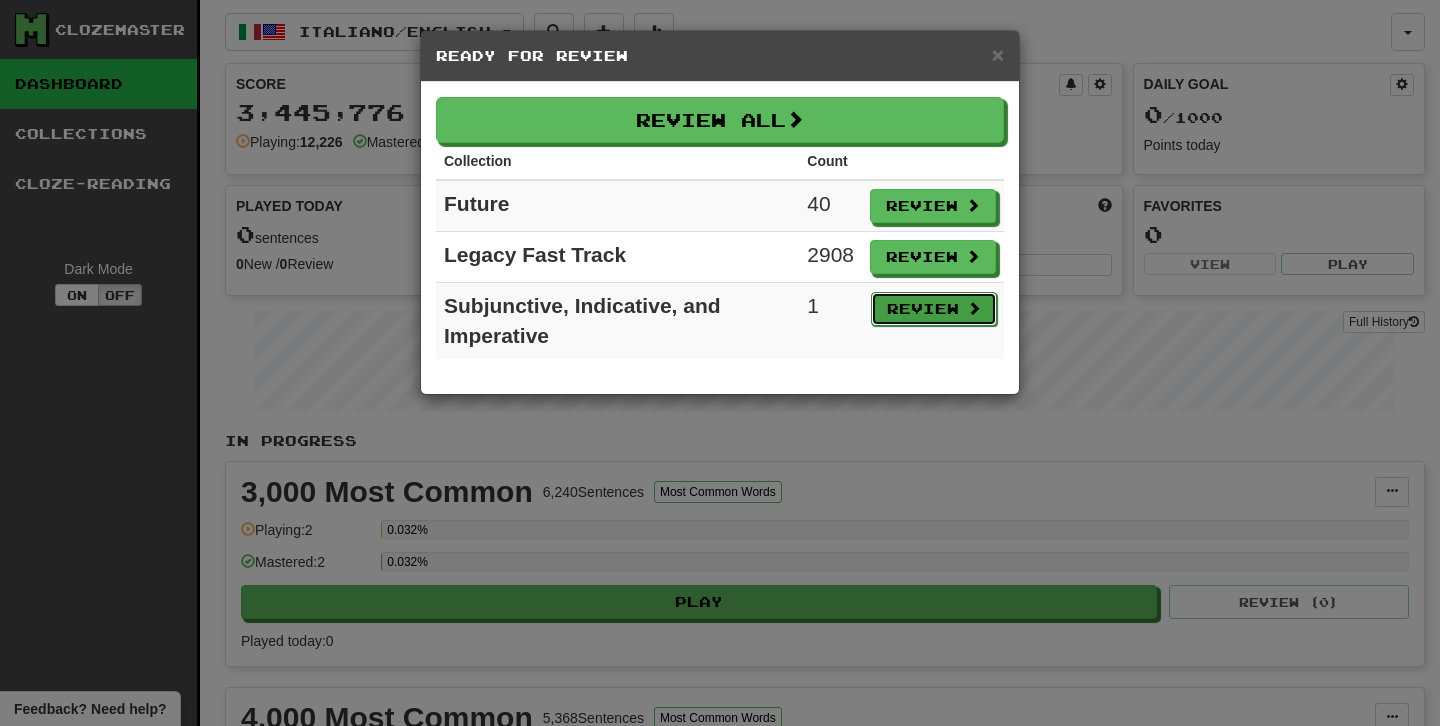 click on "Review" at bounding box center [934, 309] 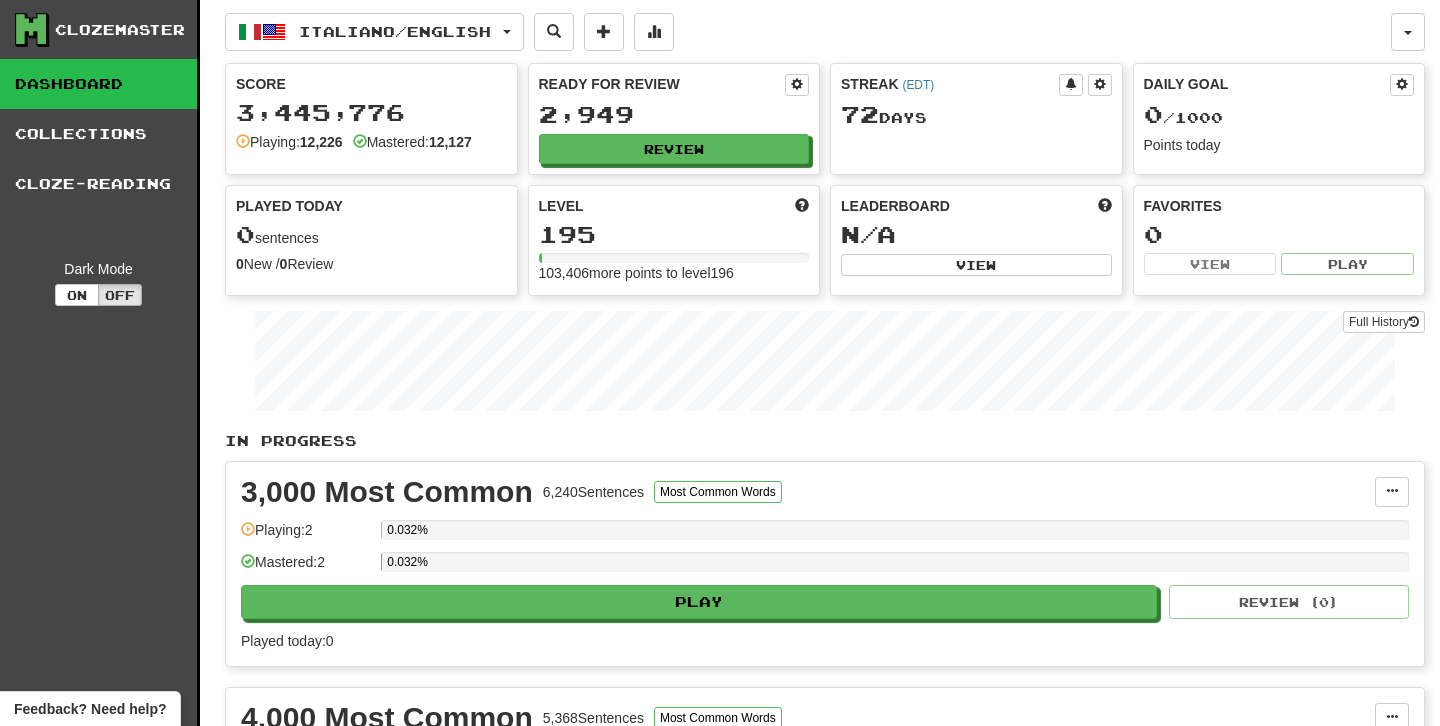 select on "********" 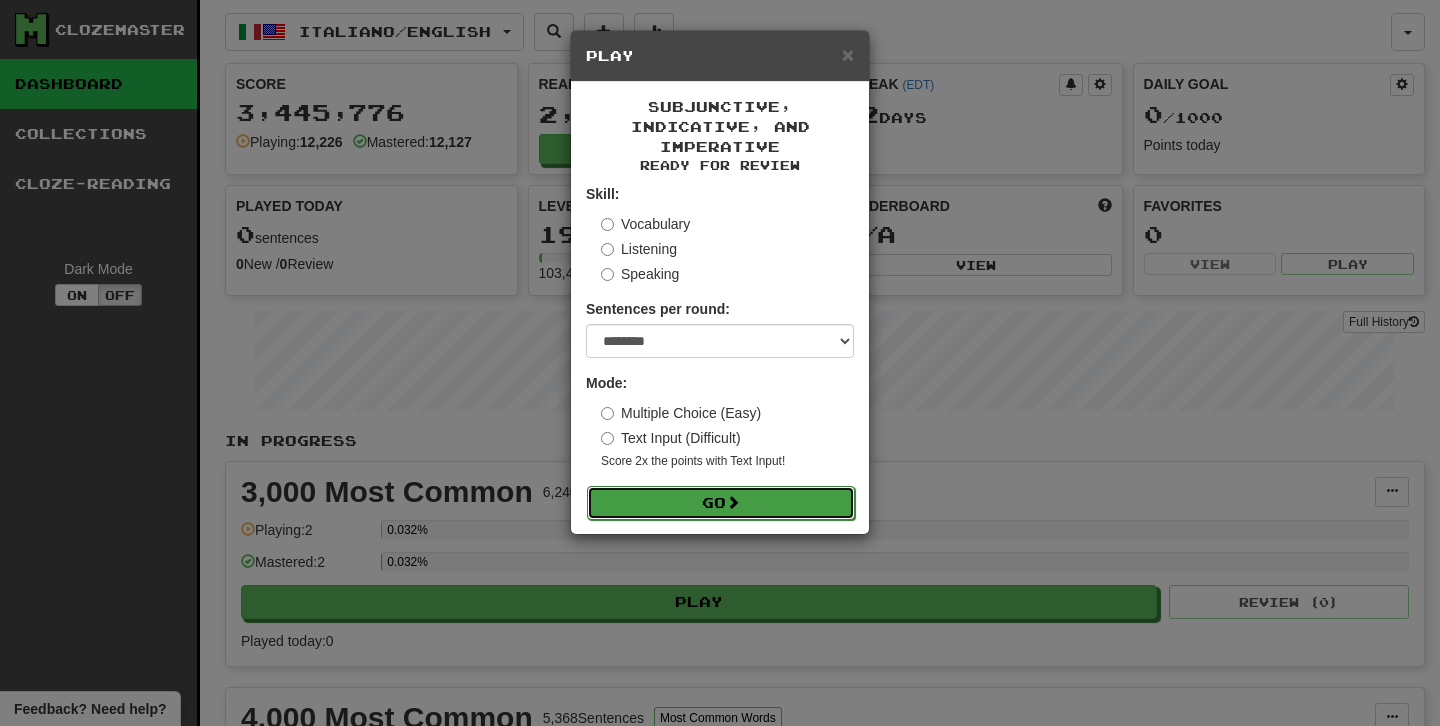 click on "Go" at bounding box center (721, 503) 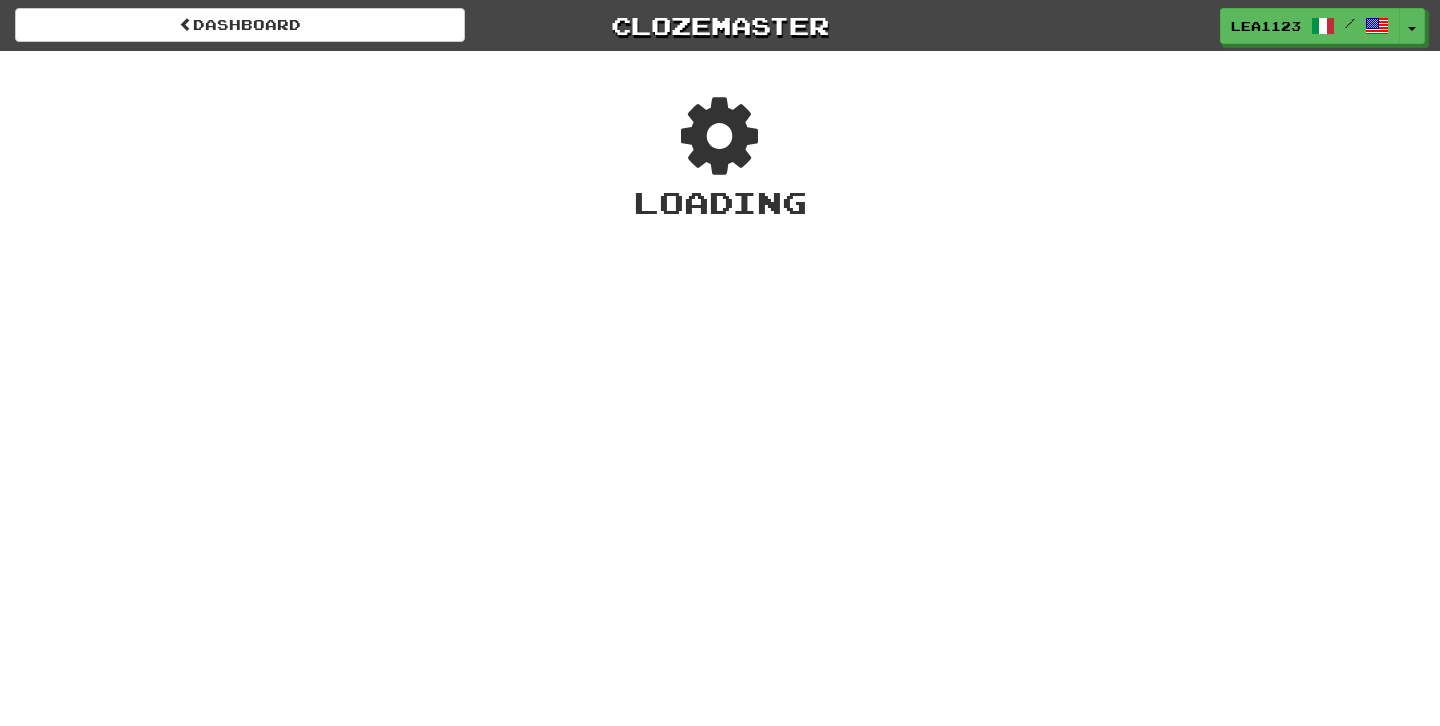 scroll, scrollTop: 0, scrollLeft: 0, axis: both 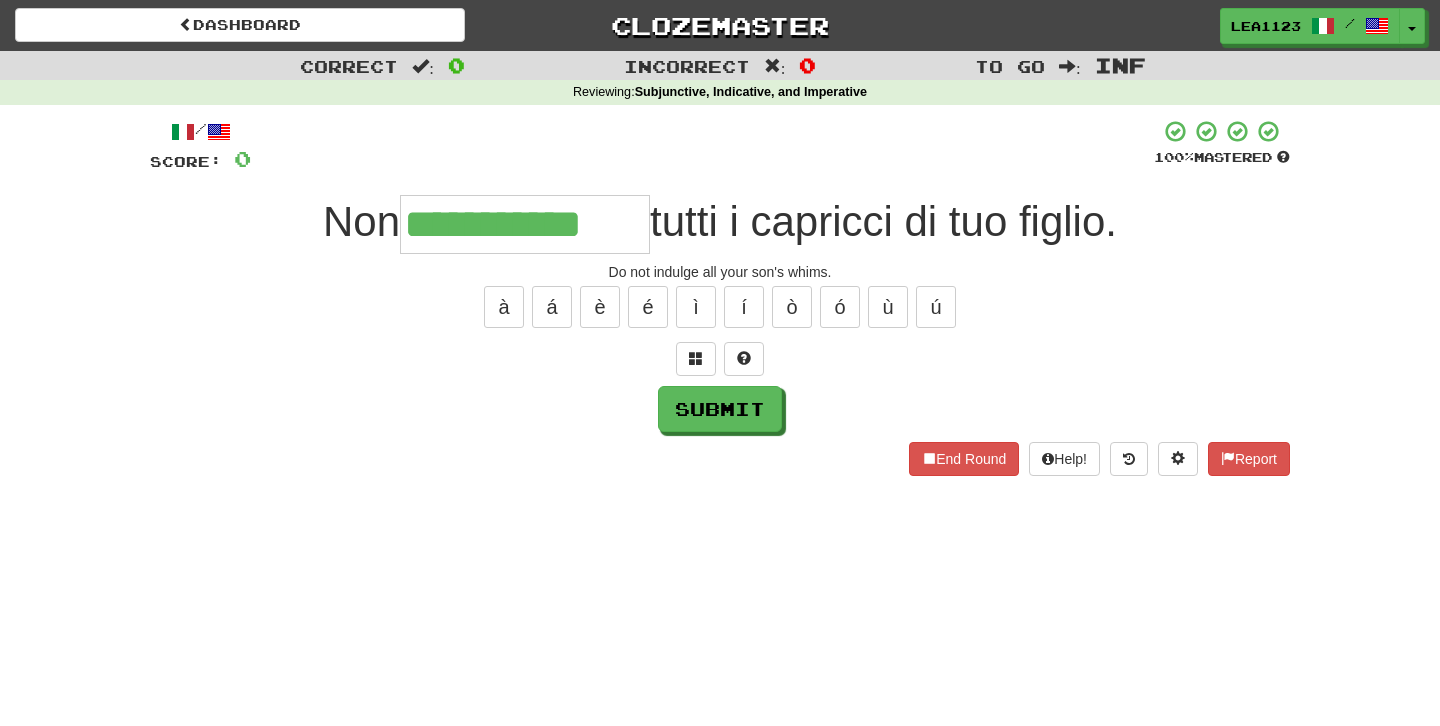 type on "**********" 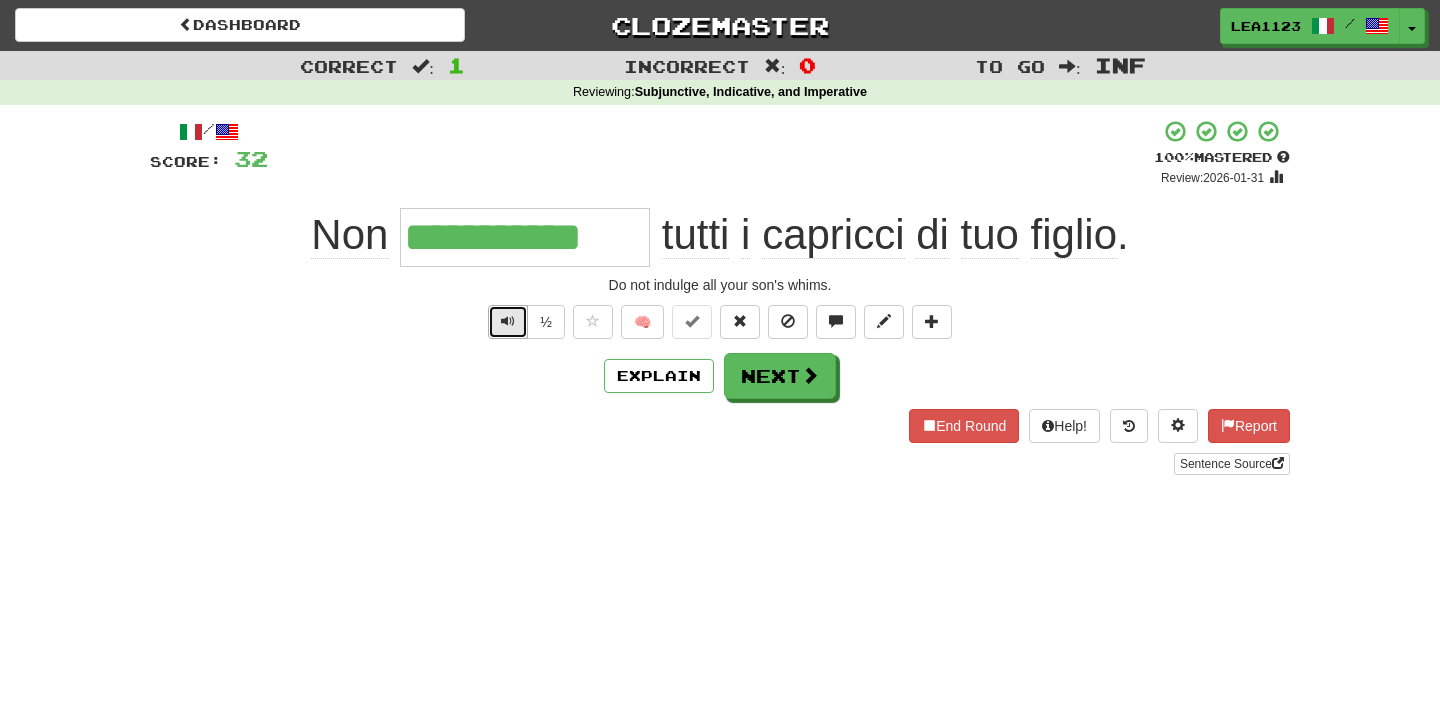 click at bounding box center (508, 321) 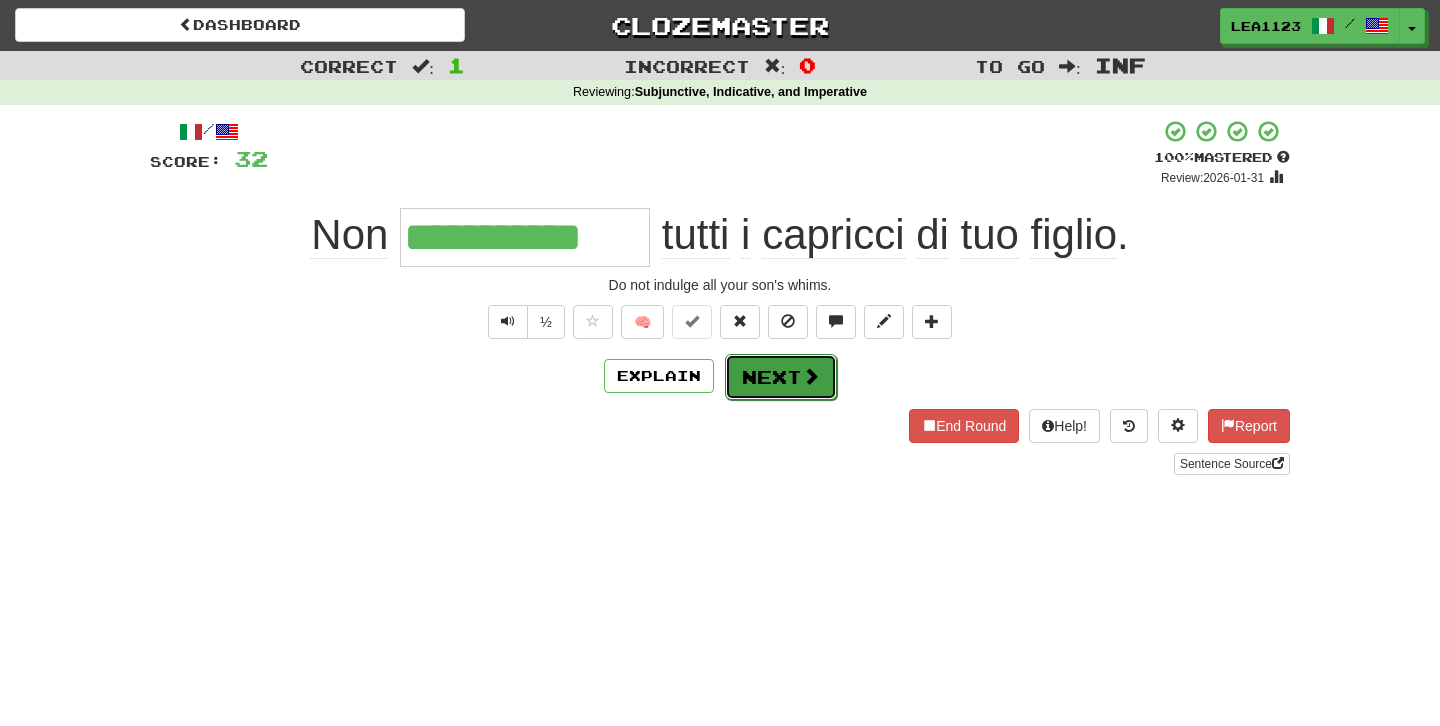 click on "Next" at bounding box center (781, 377) 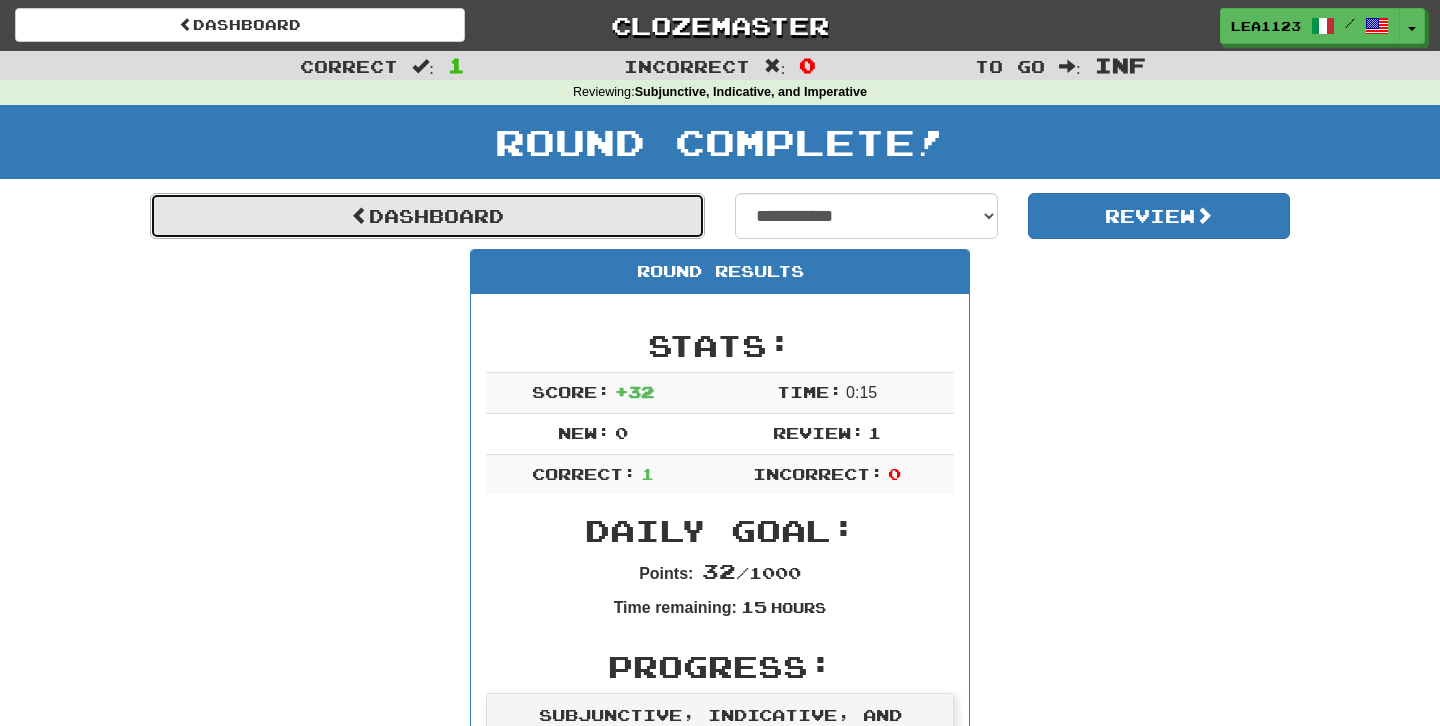 click on "Dashboard" at bounding box center (427, 216) 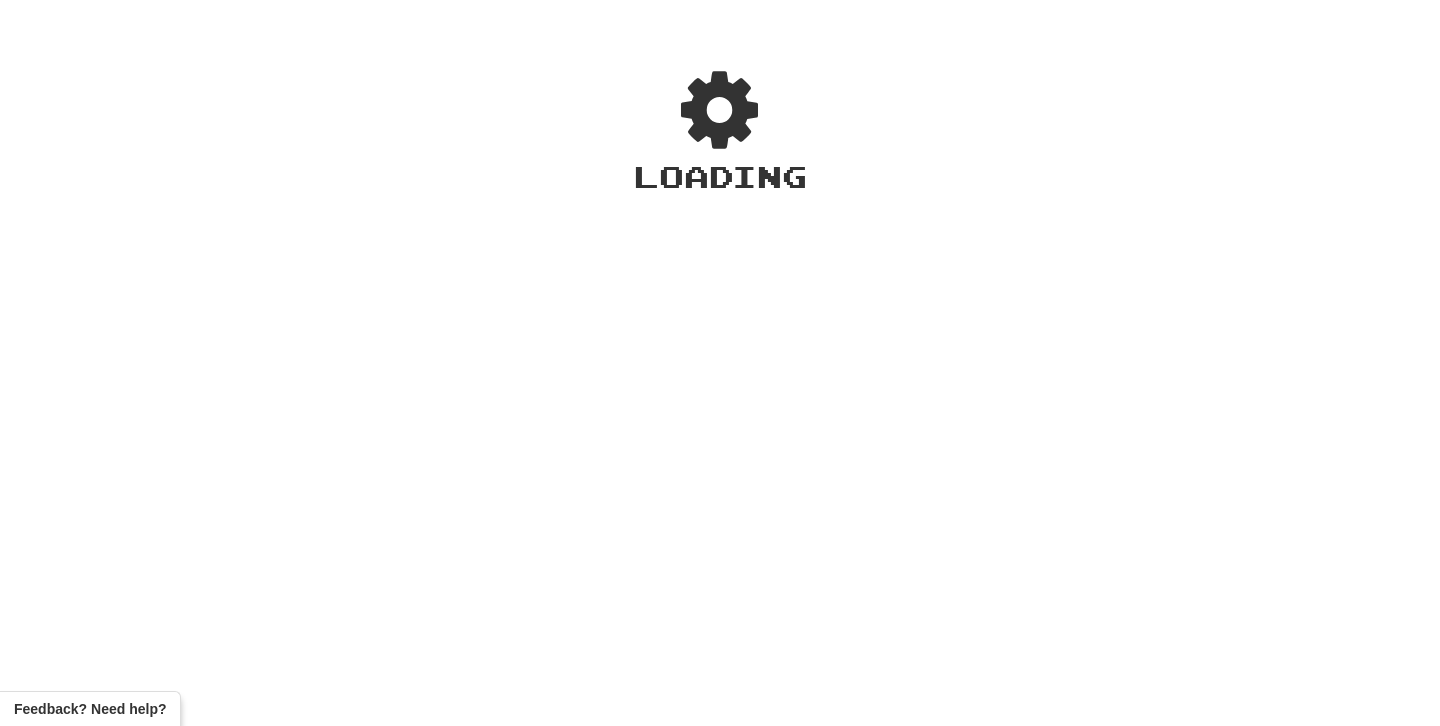 scroll, scrollTop: 0, scrollLeft: 0, axis: both 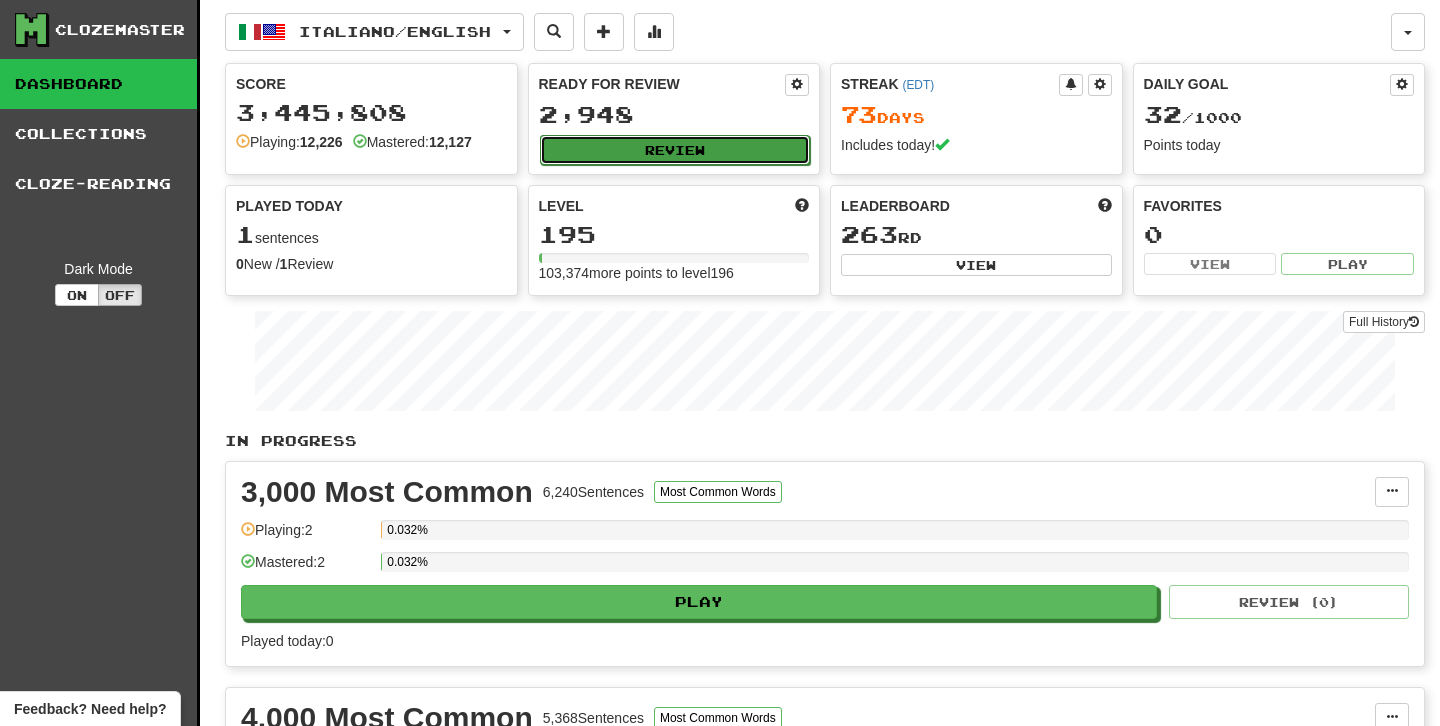 click on "Review" at bounding box center [675, 150] 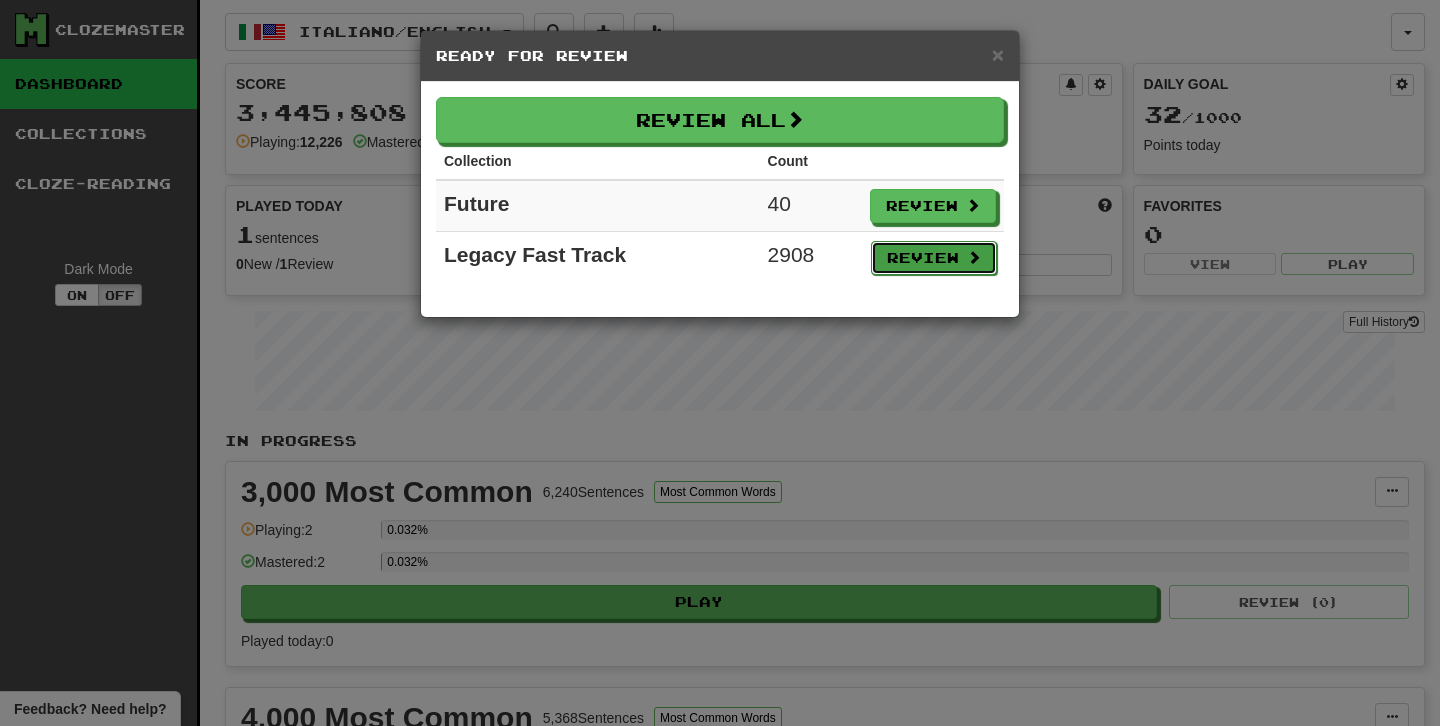 click on "Review" at bounding box center (934, 258) 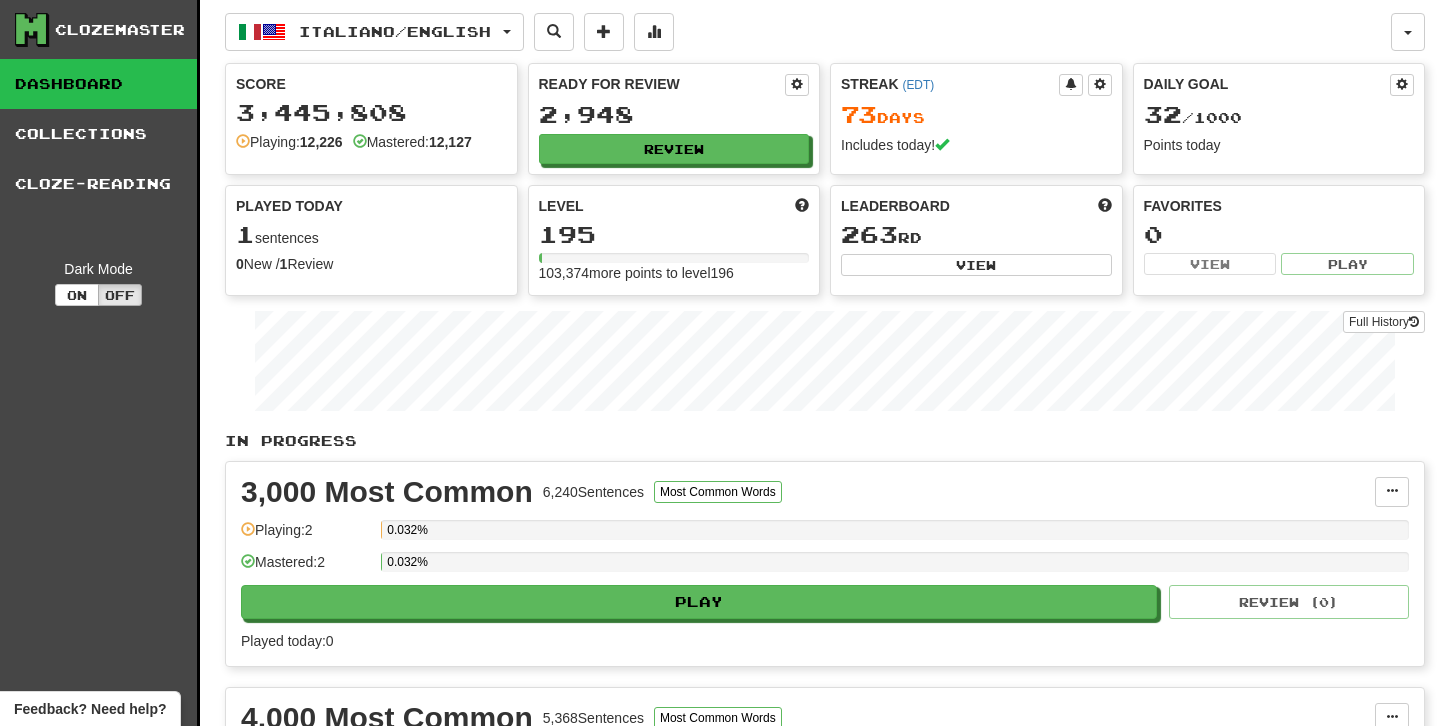 select on "********" 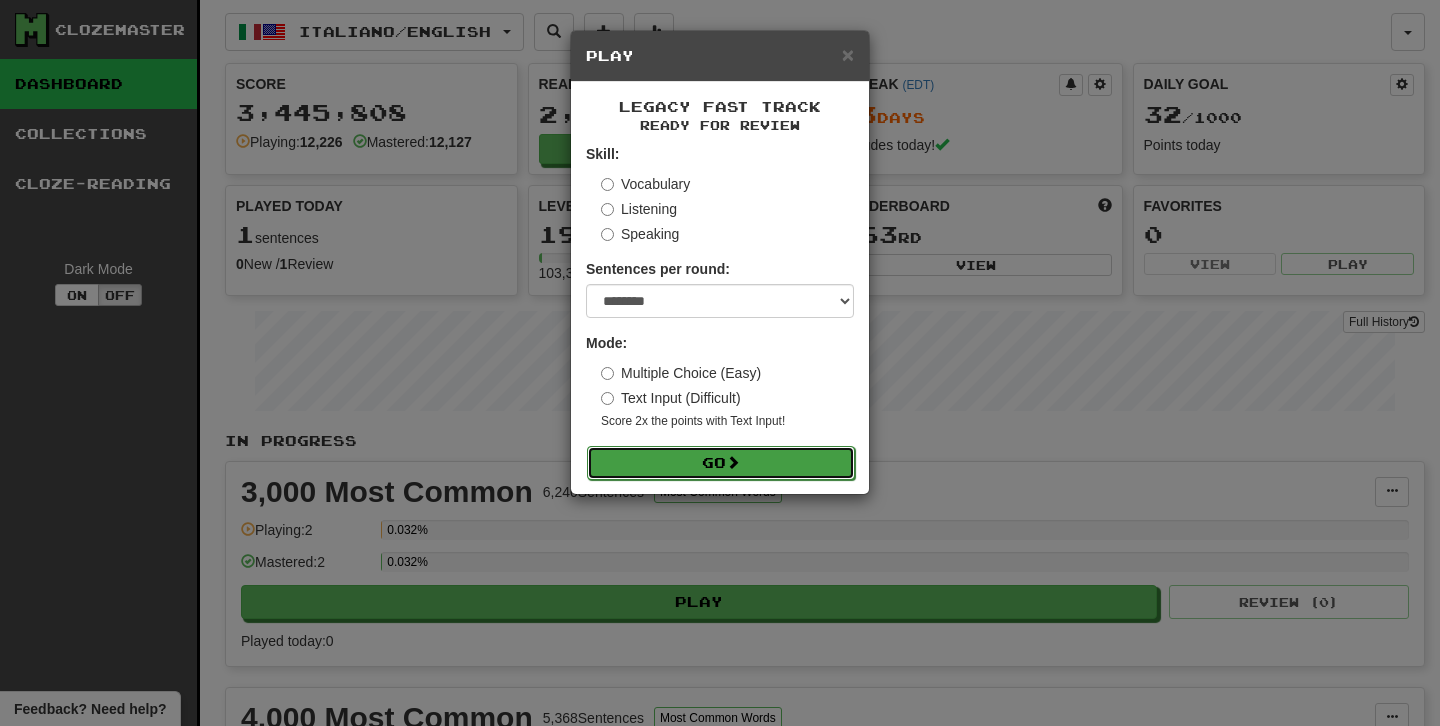 click on "Go" at bounding box center [721, 463] 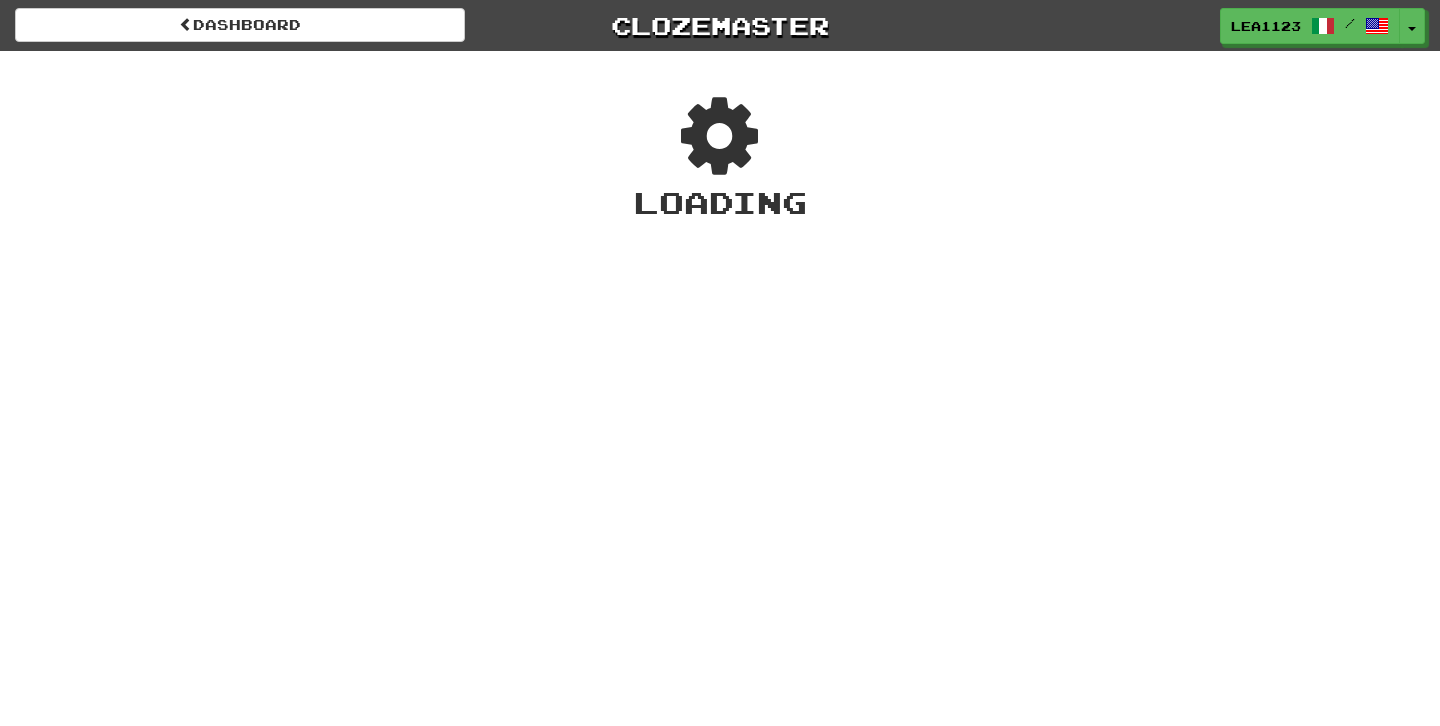 scroll, scrollTop: 0, scrollLeft: 0, axis: both 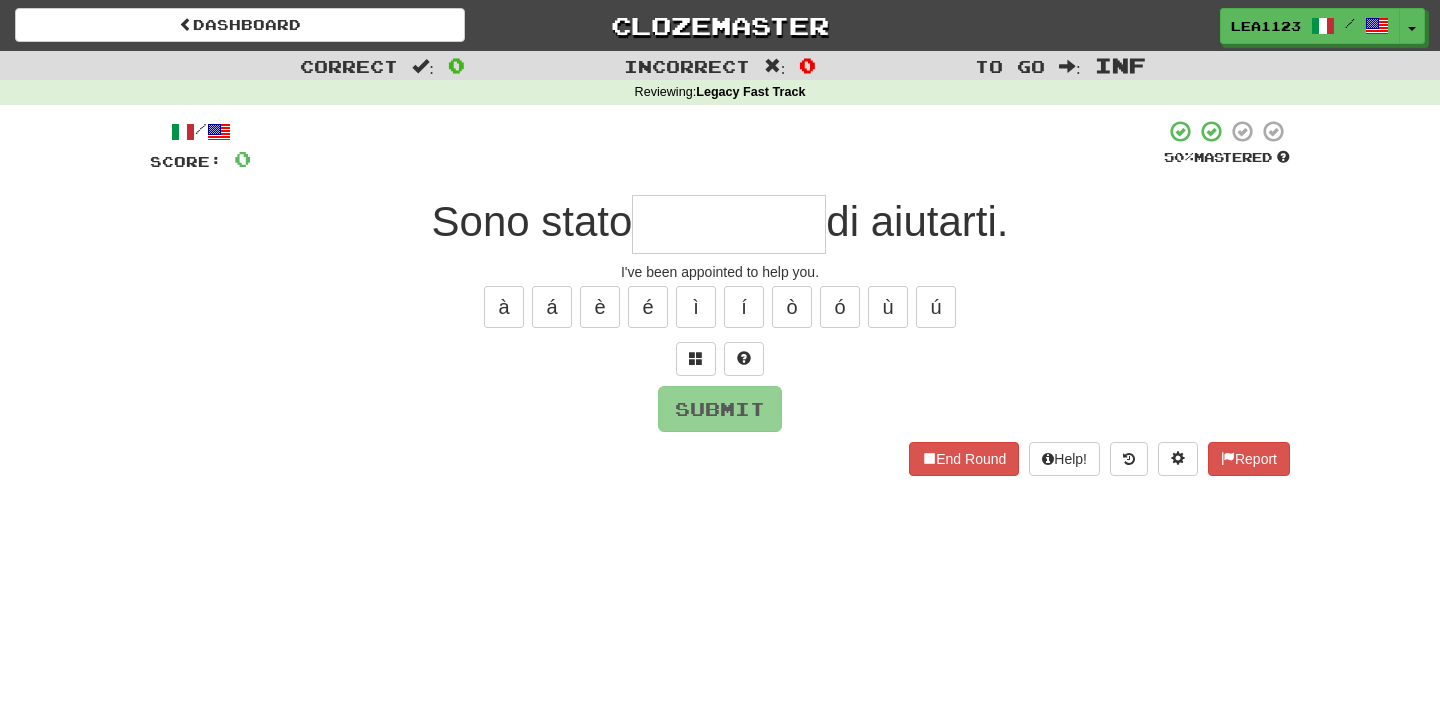 type on "*" 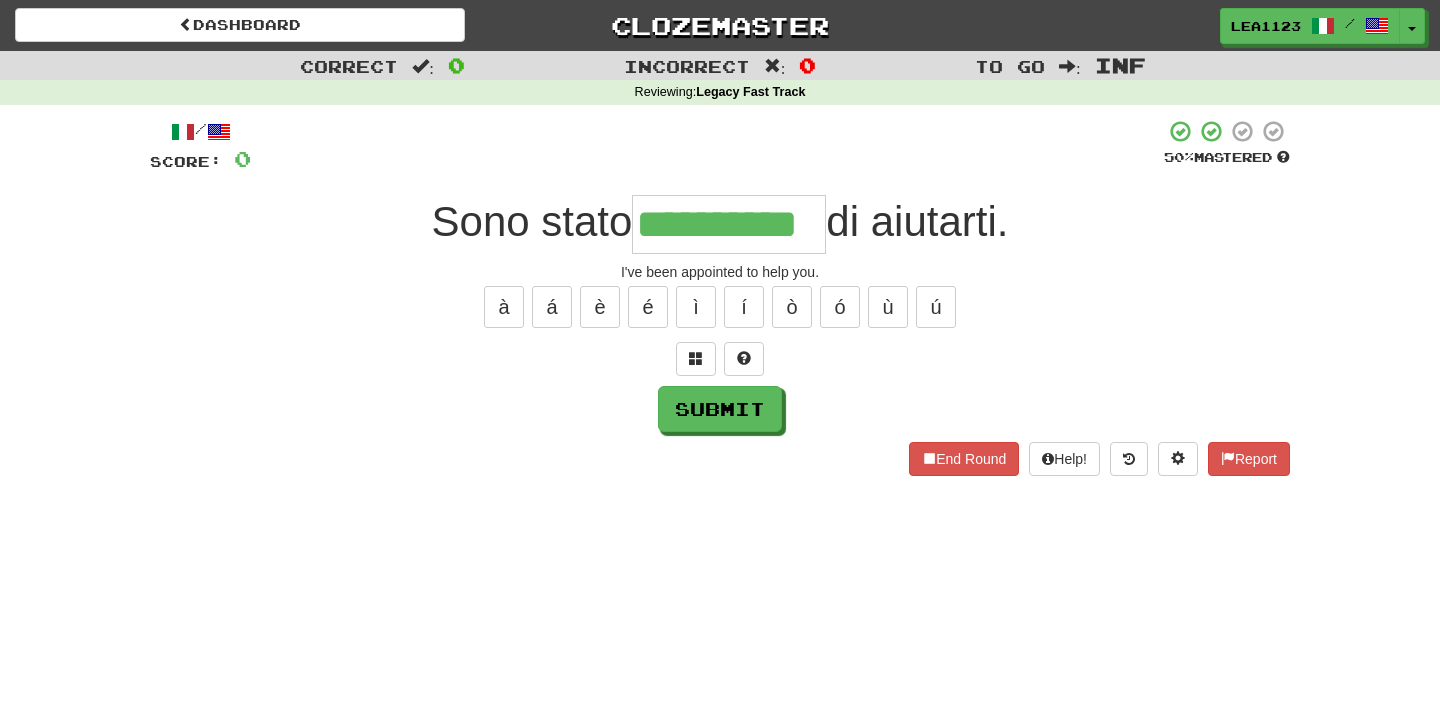 type on "**********" 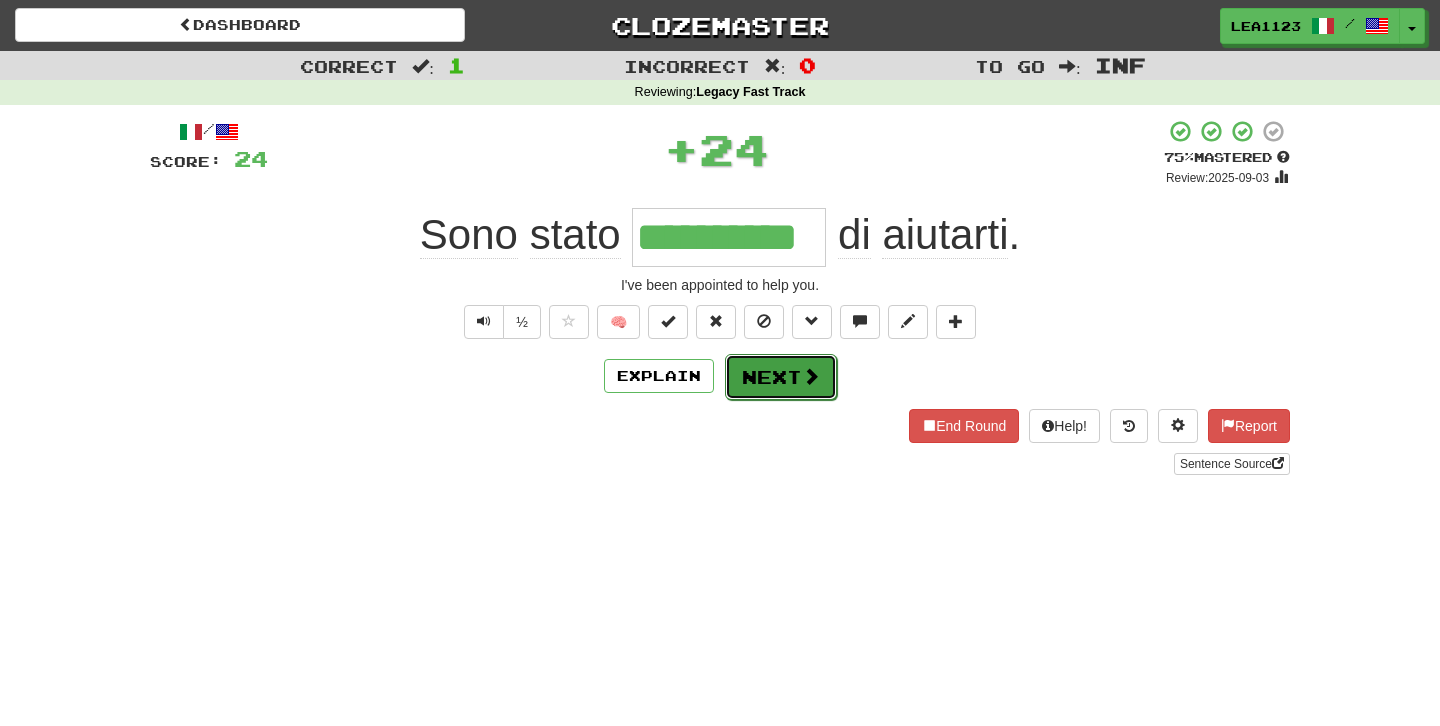 click on "Next" at bounding box center (781, 377) 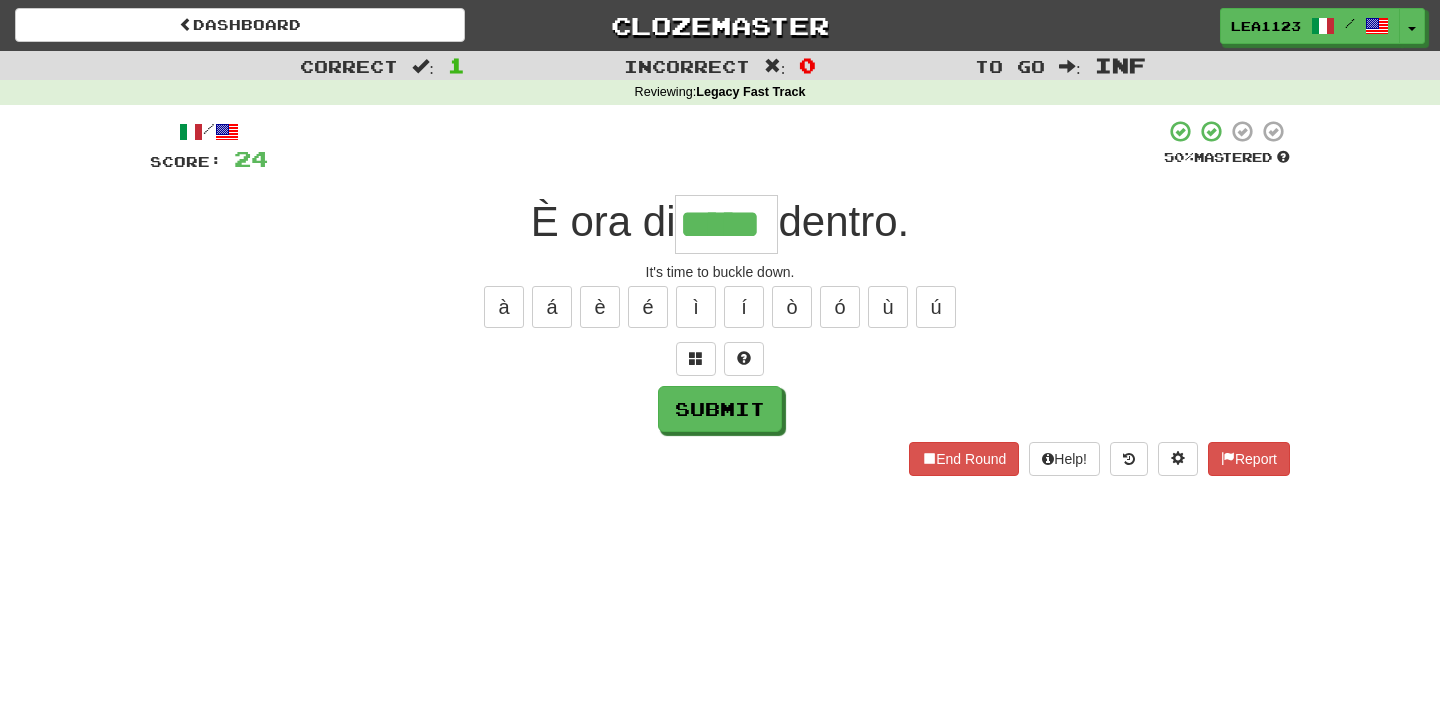 type on "*****" 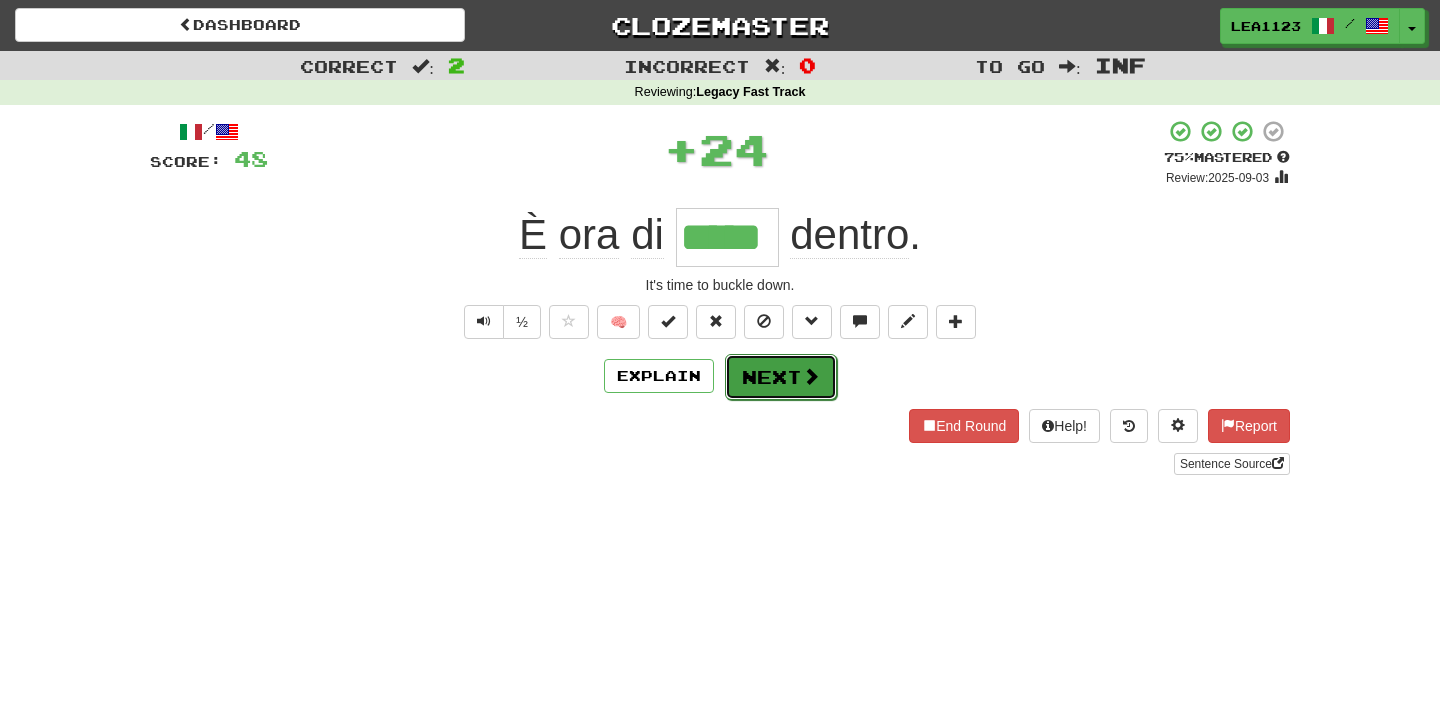 click on "Next" at bounding box center (781, 377) 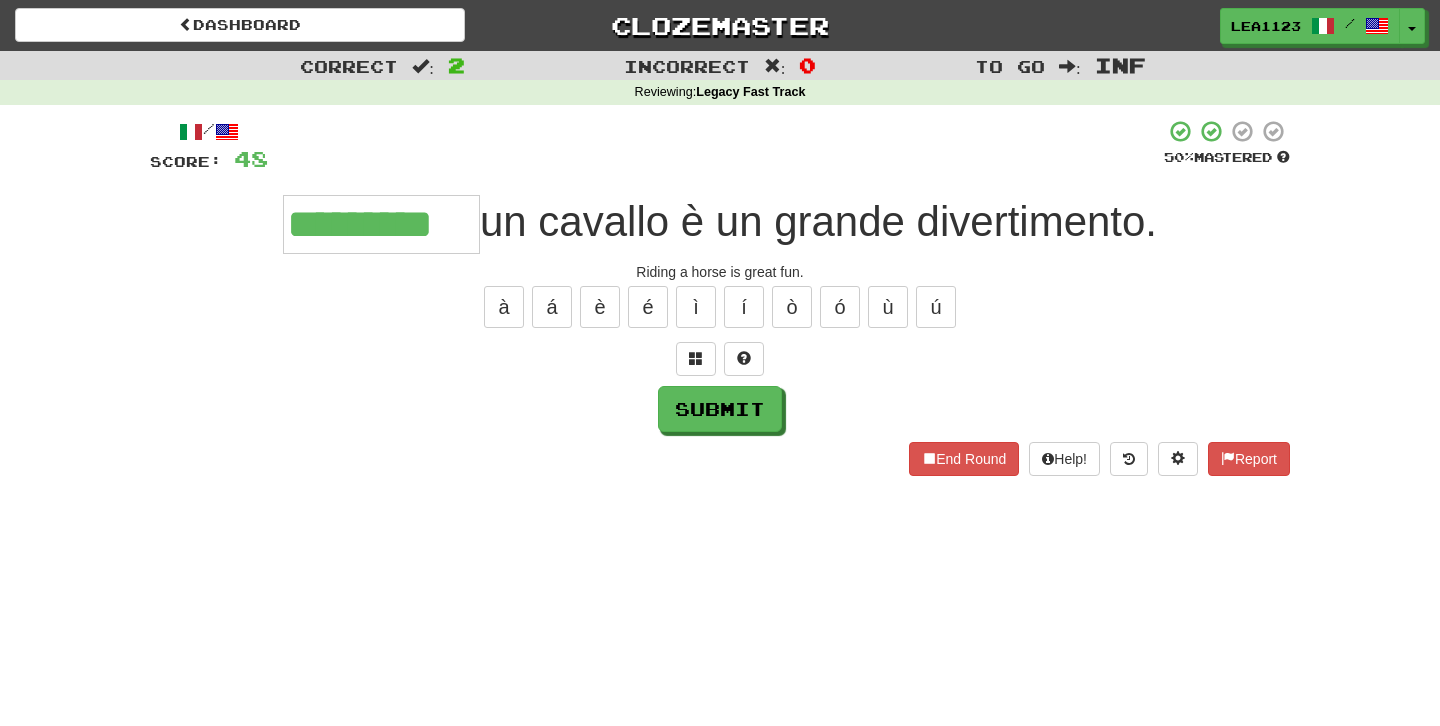 type on "*********" 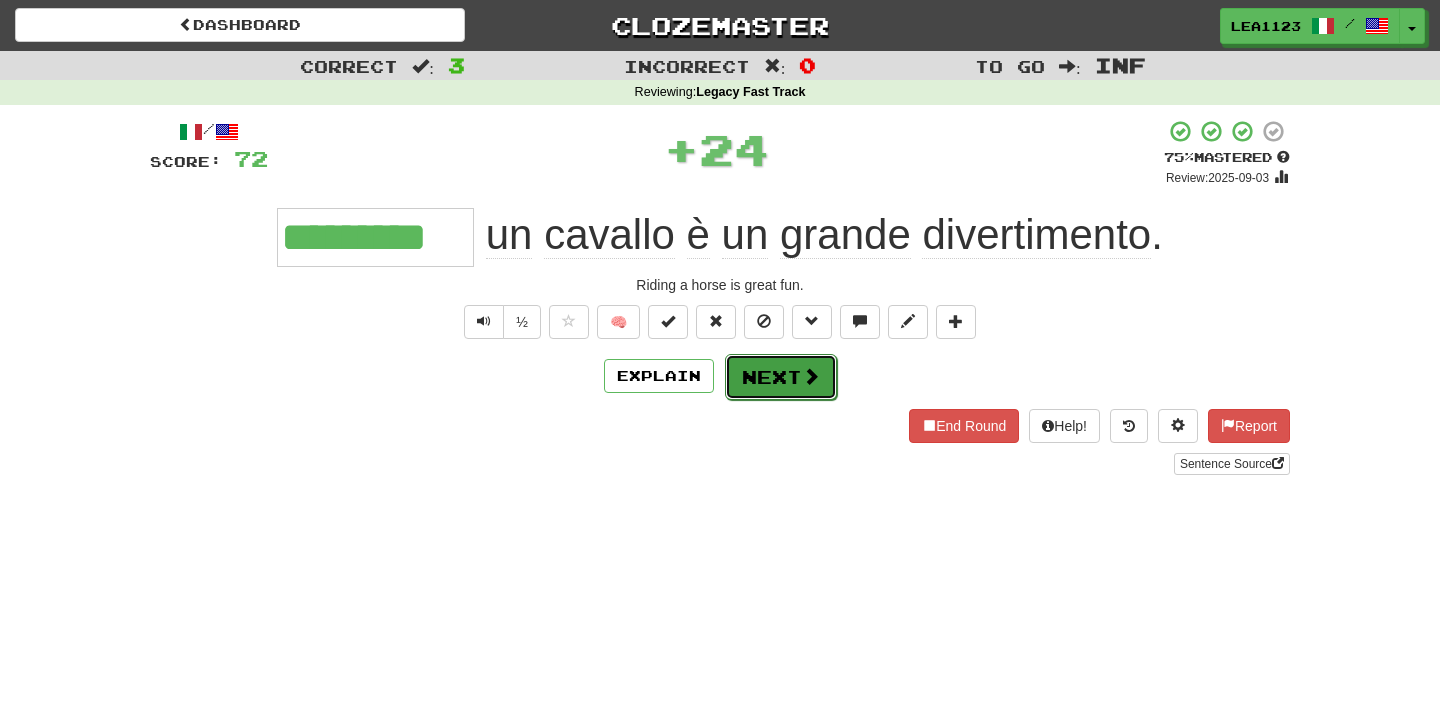 click on "Next" at bounding box center [781, 377] 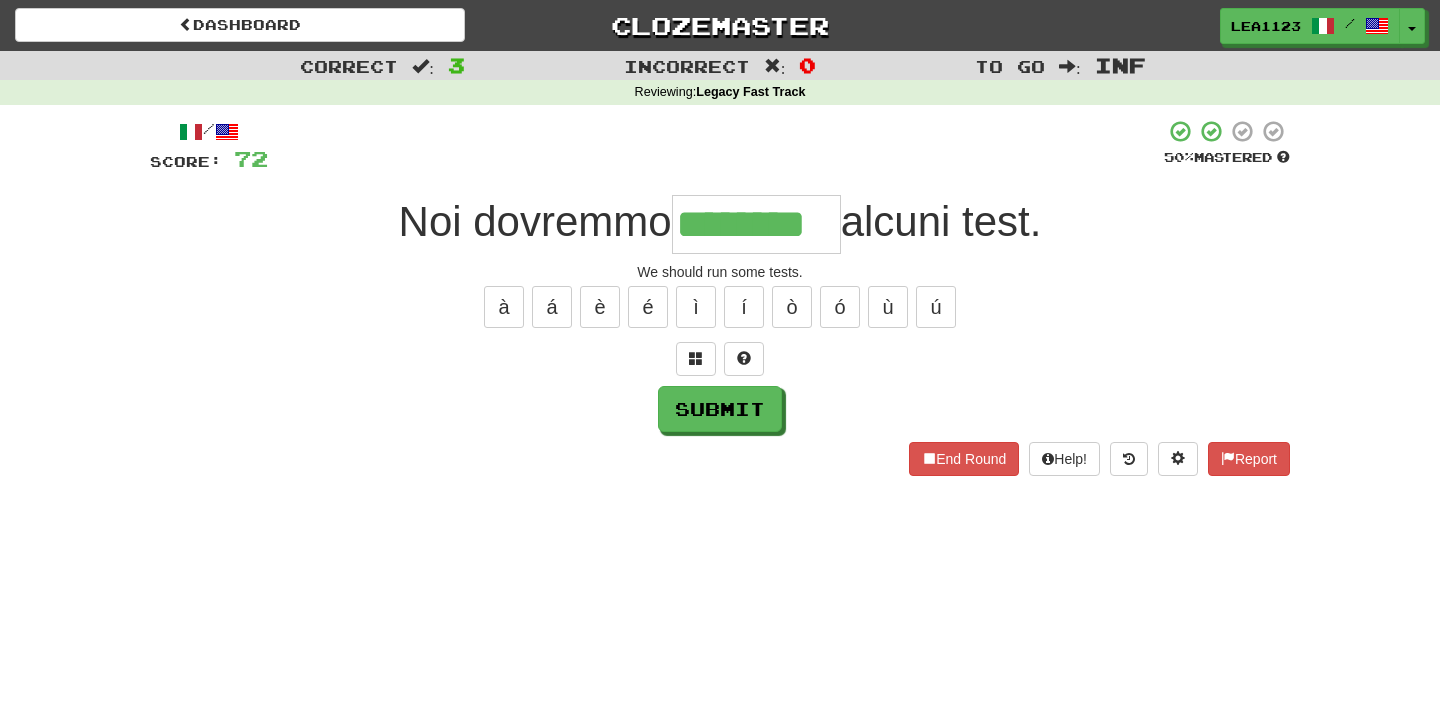 type on "********" 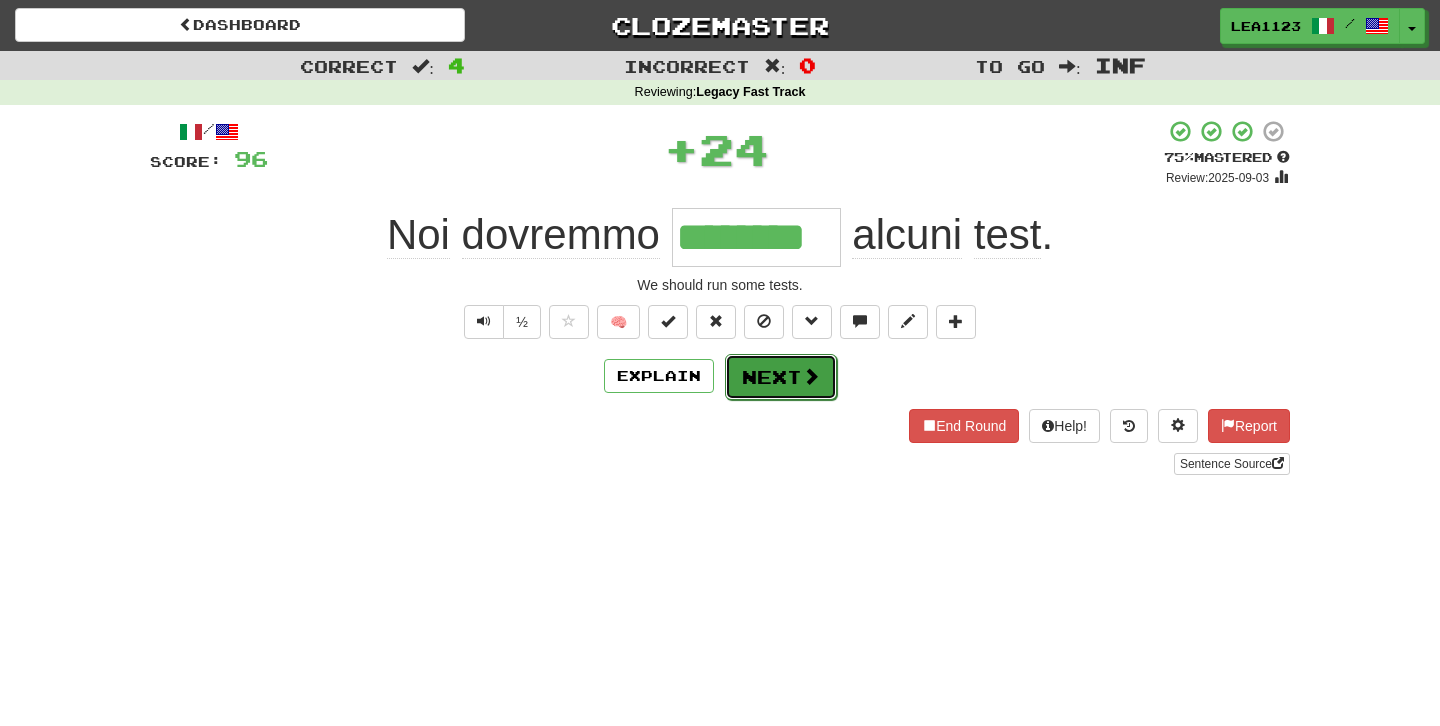 click on "Next" at bounding box center (781, 377) 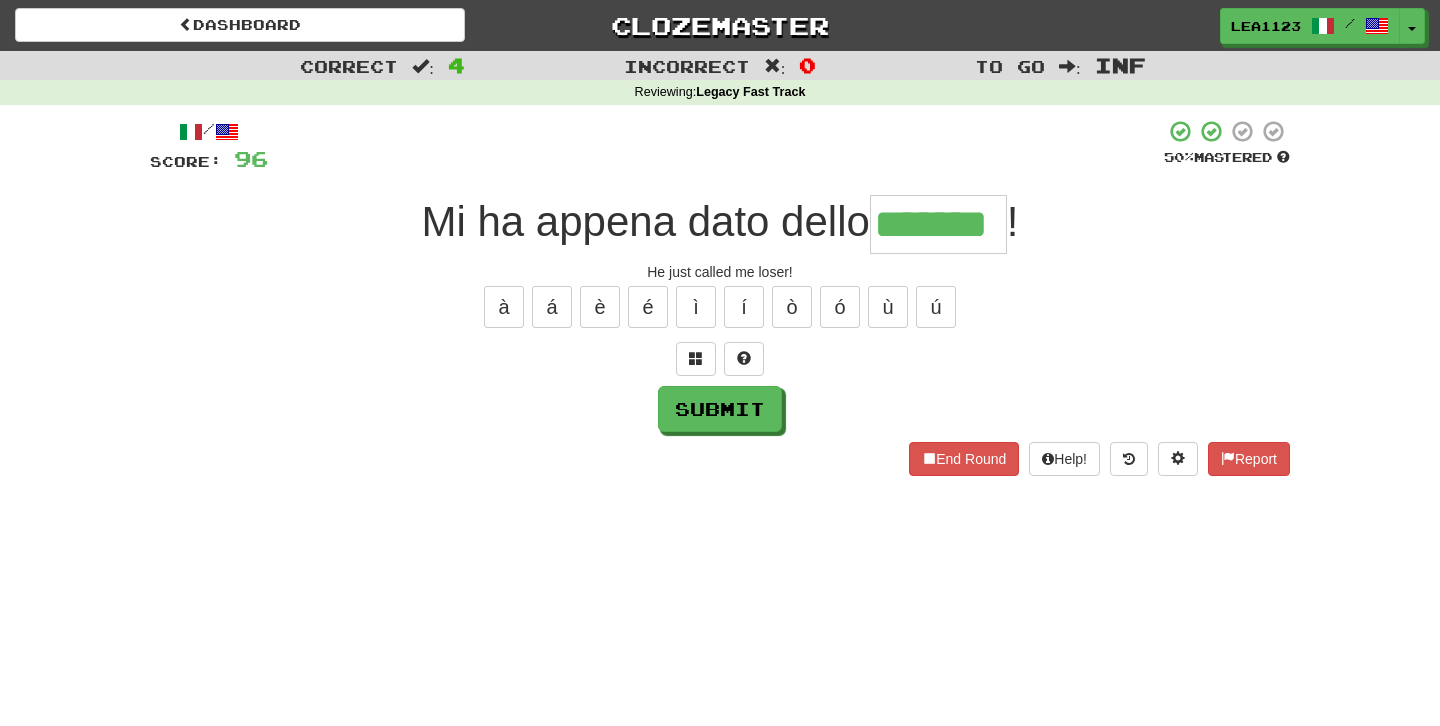 type on "*******" 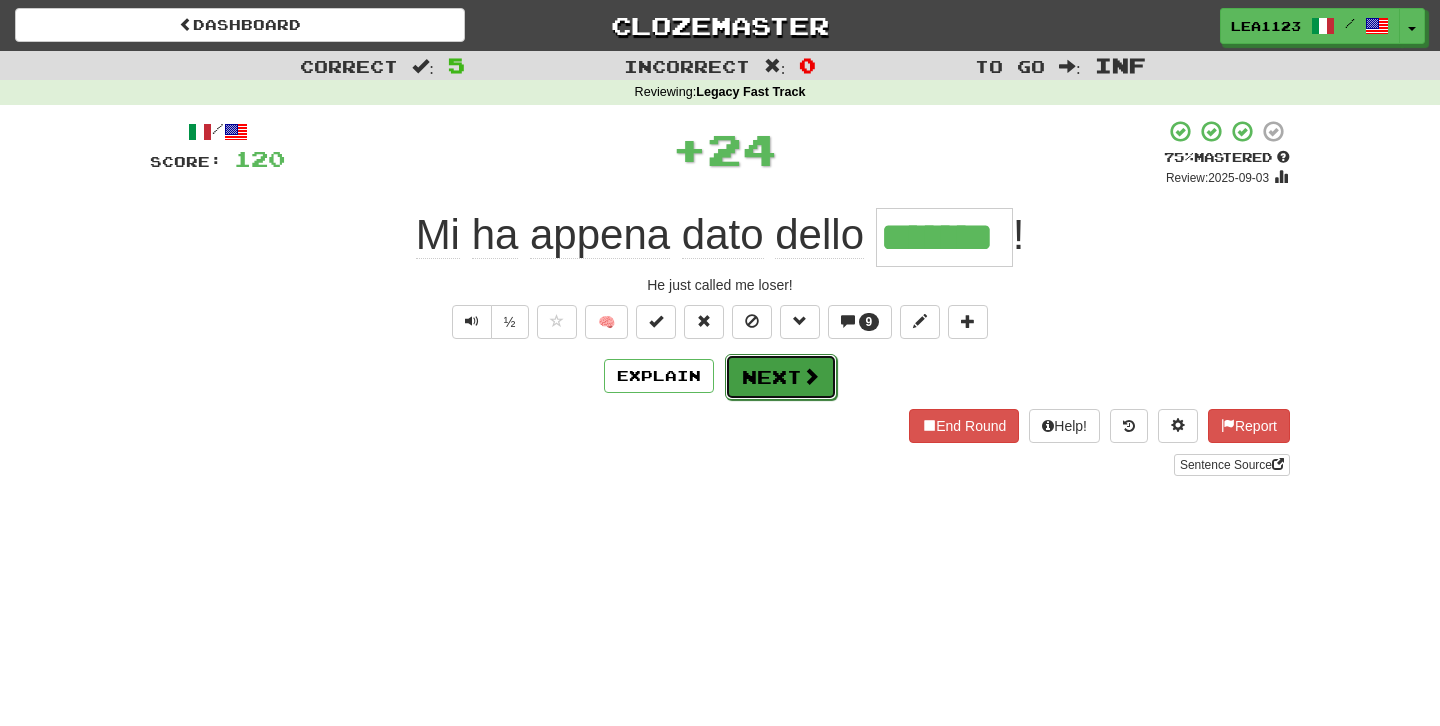 click on "Next" at bounding box center [781, 377] 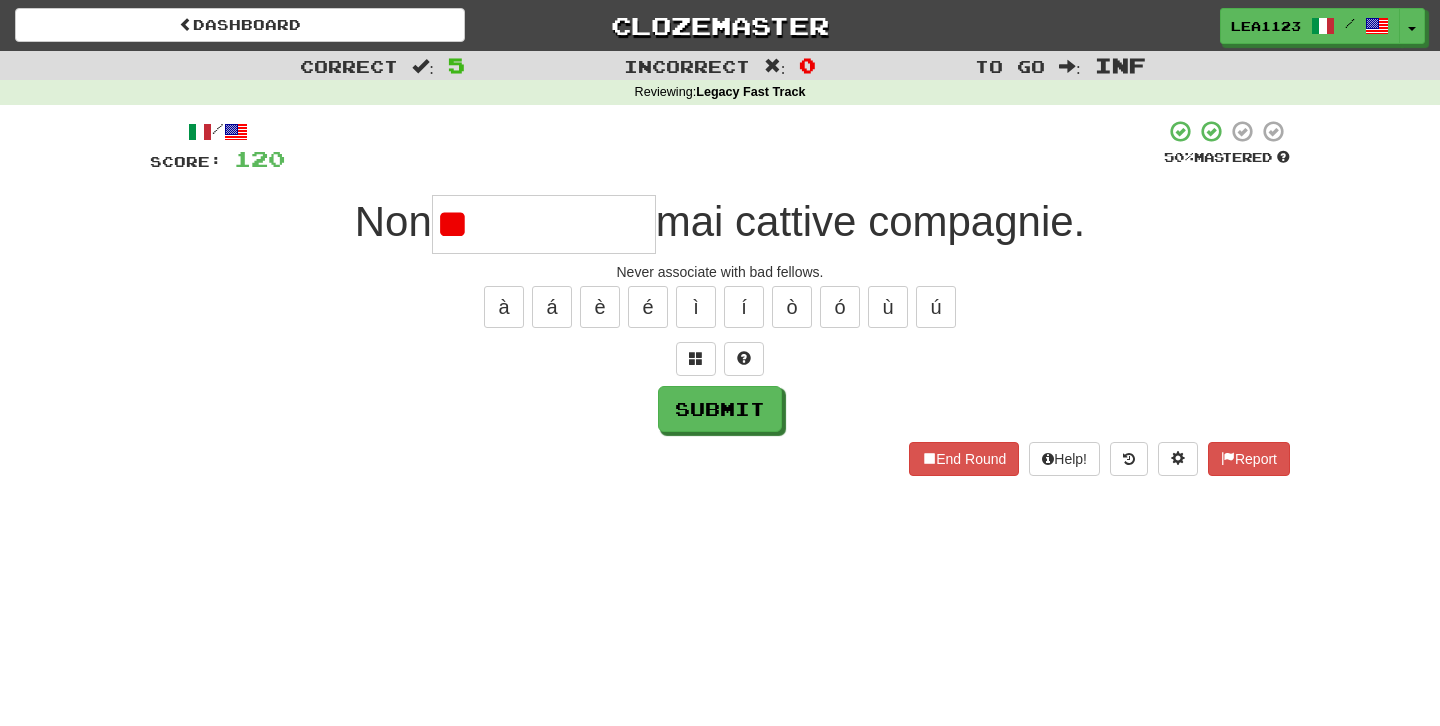 type on "*" 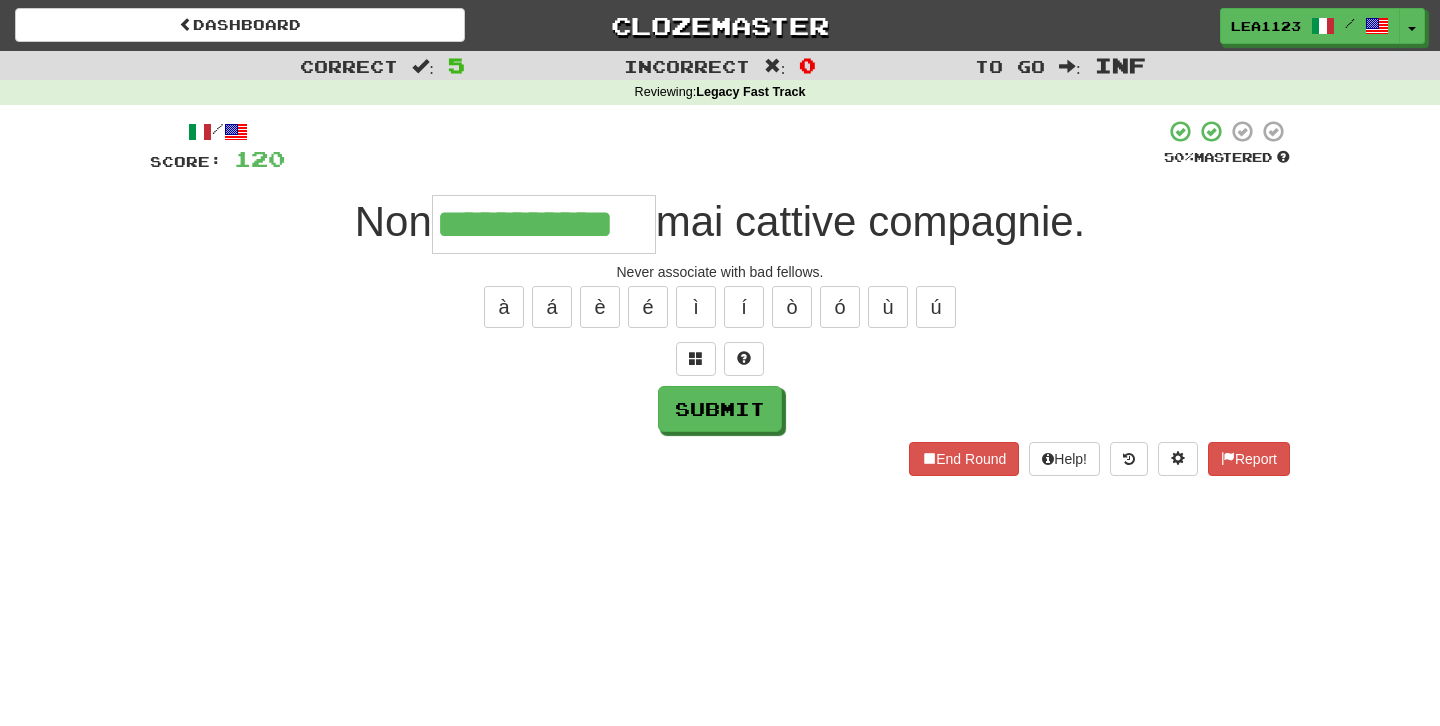 type on "**********" 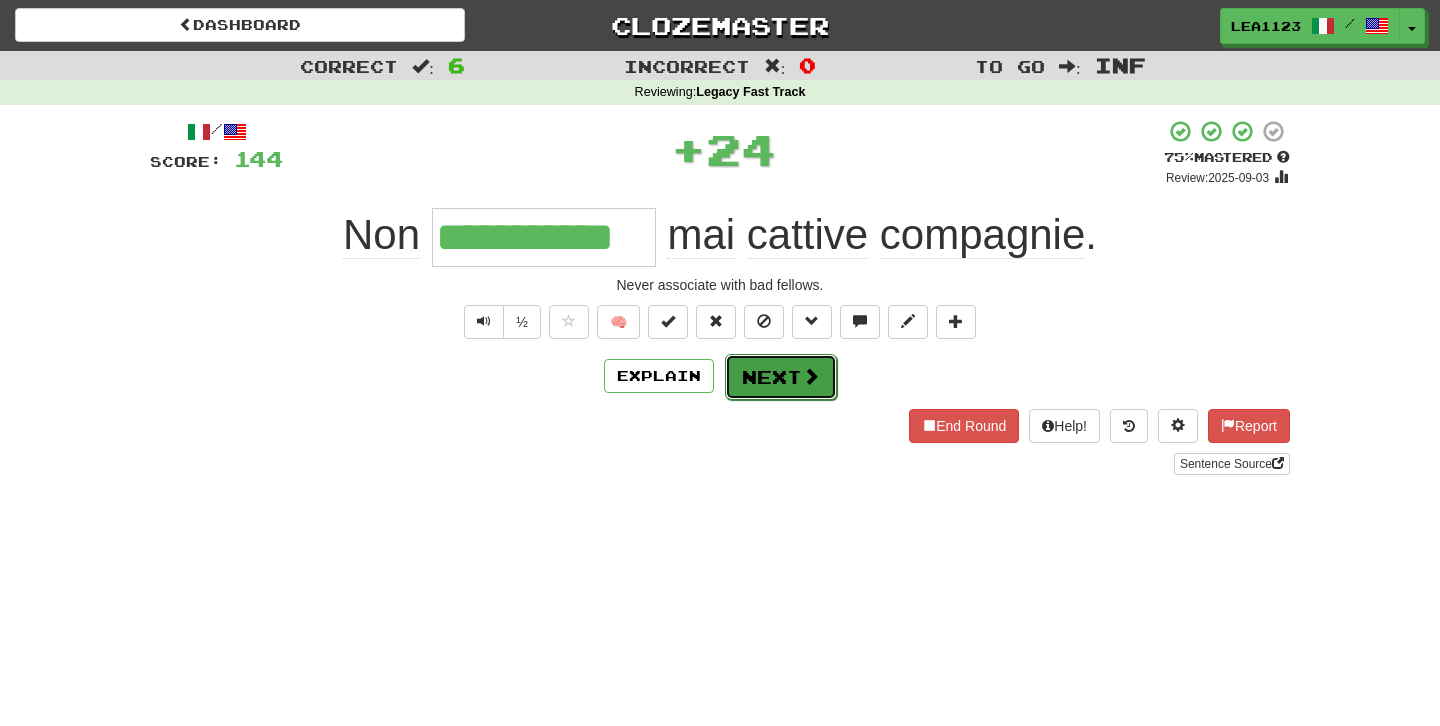 click on "Next" at bounding box center (781, 377) 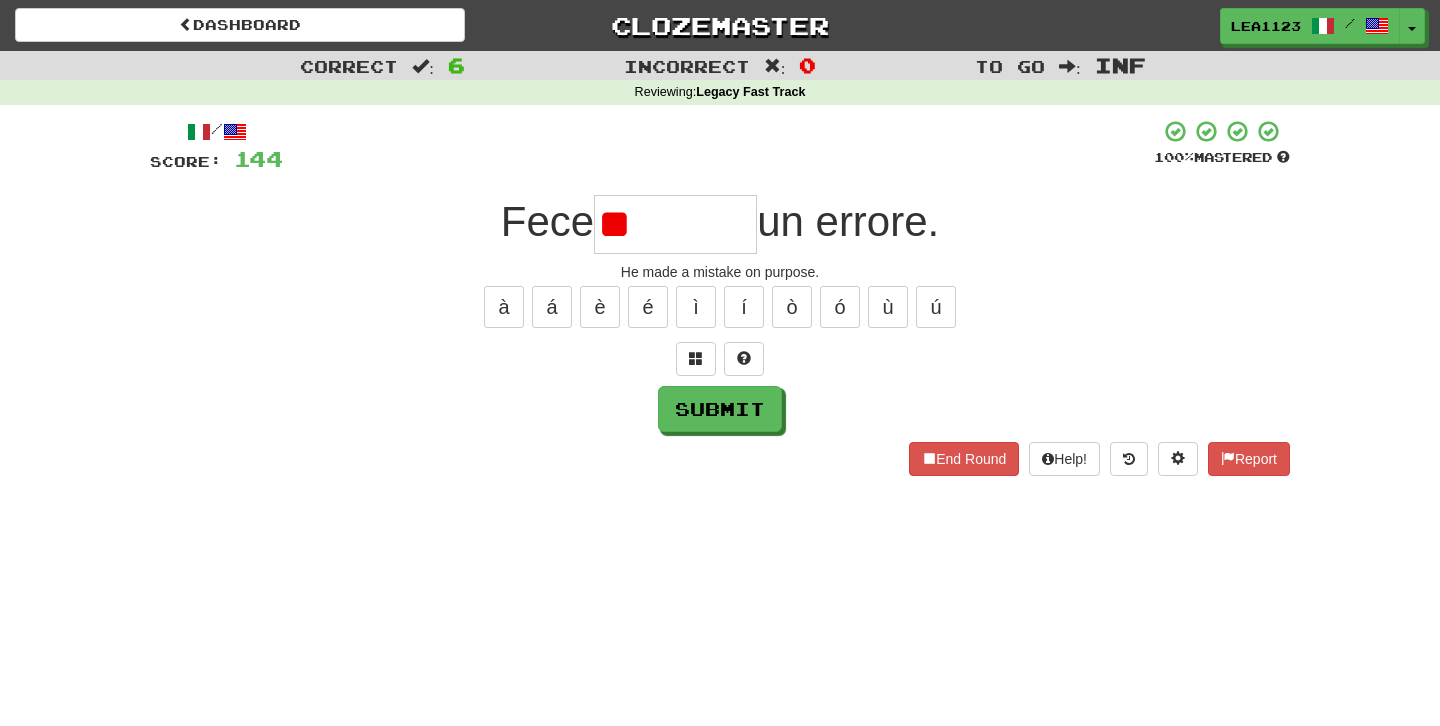type on "*" 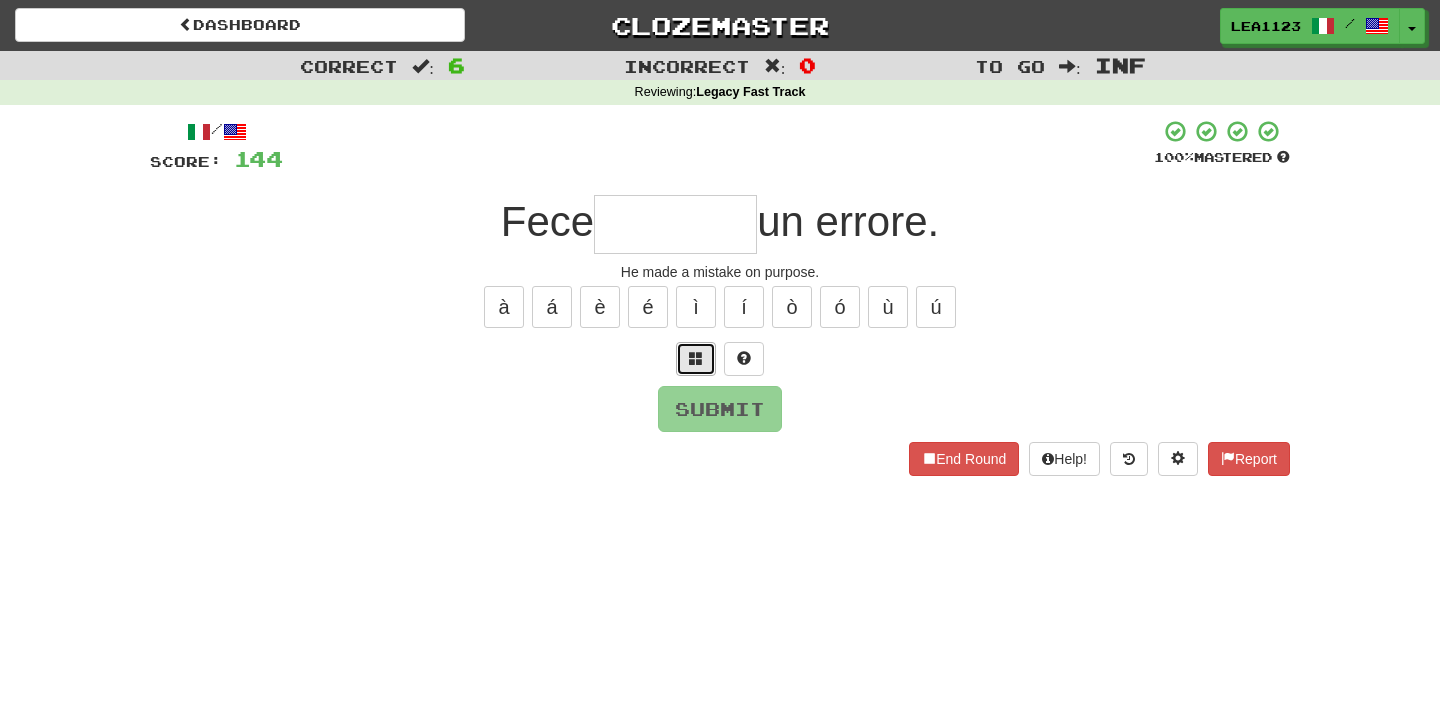 click at bounding box center (696, 358) 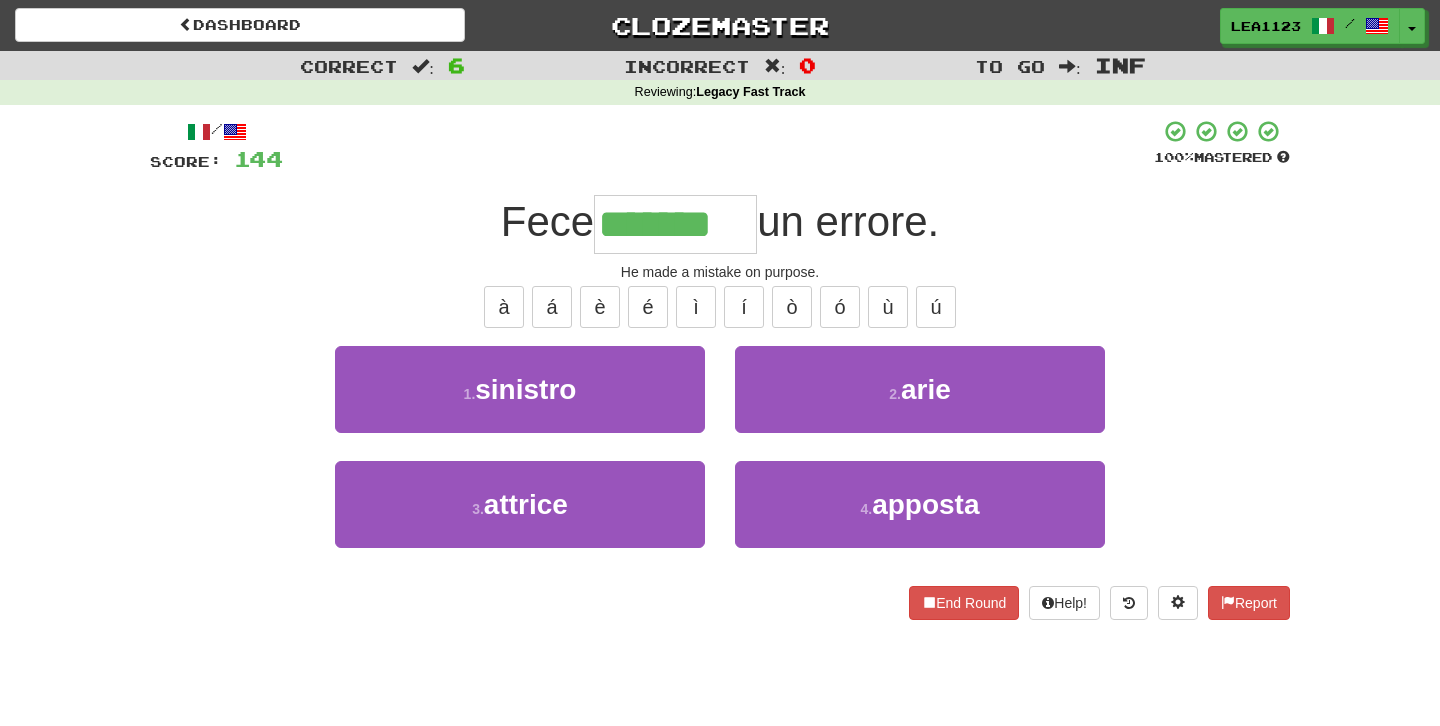 type on "*******" 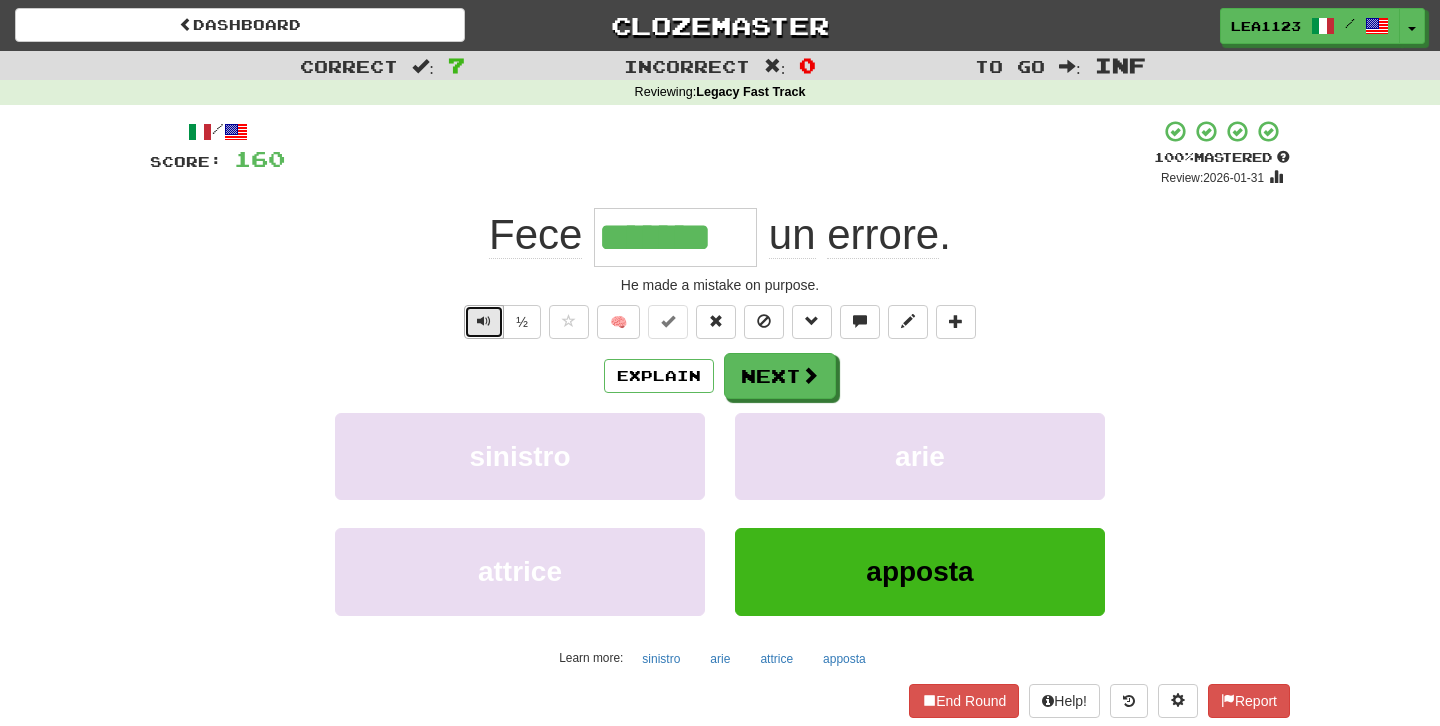 click at bounding box center (484, 322) 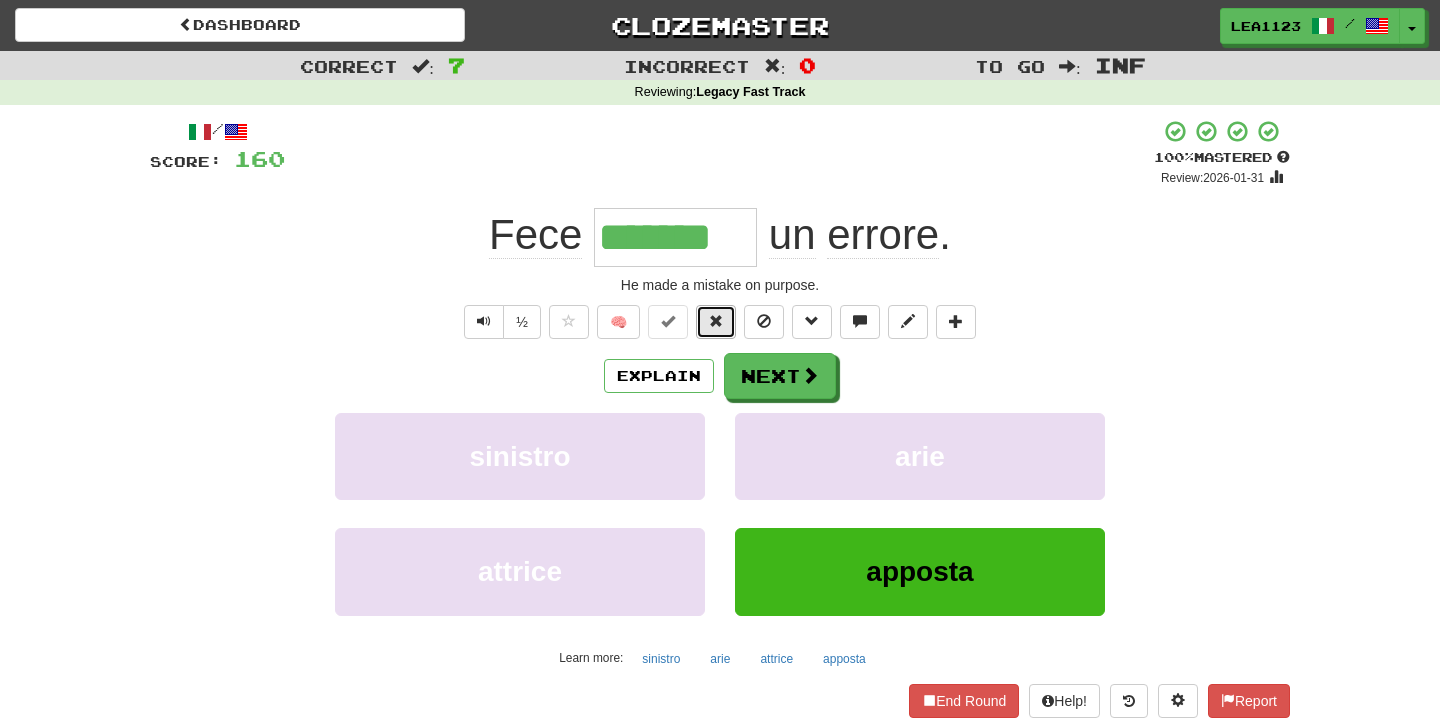 click at bounding box center (716, 322) 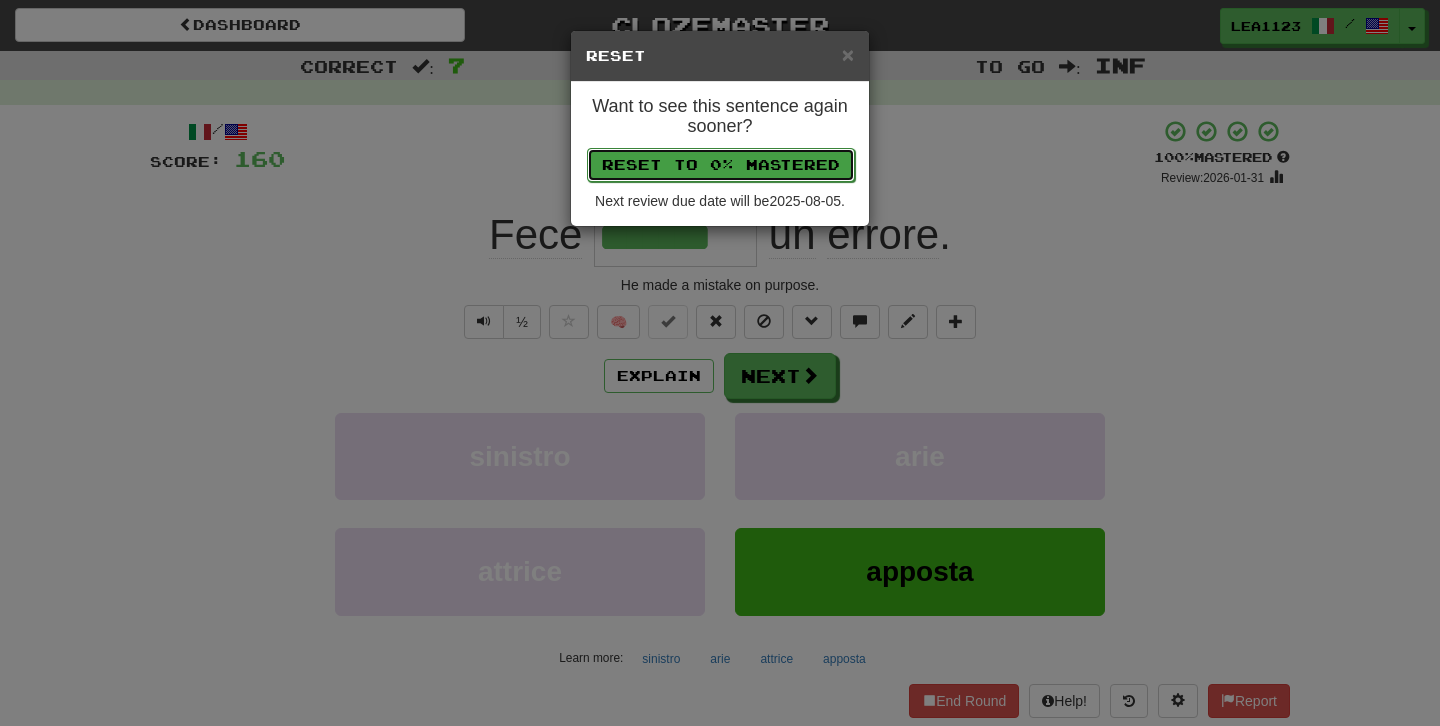 click on "Reset to 0% Mastered" at bounding box center (721, 165) 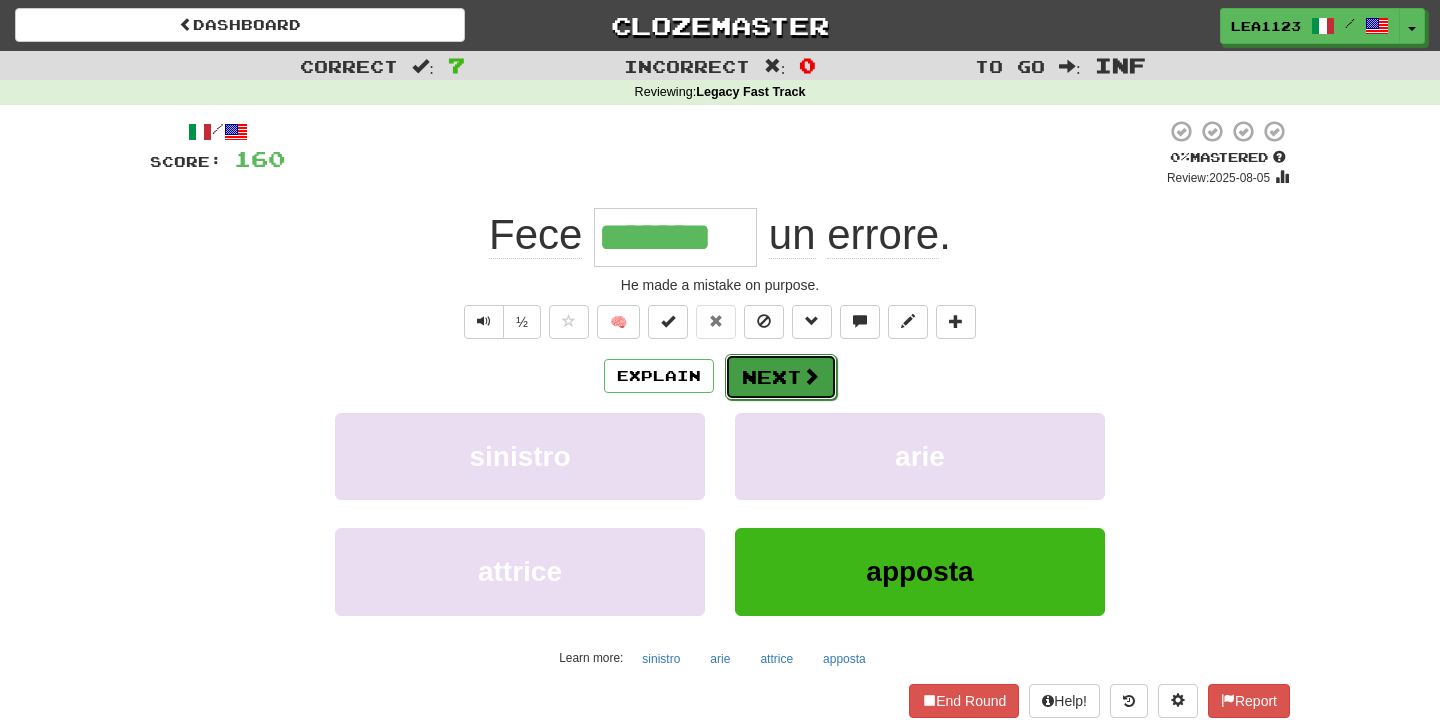 click on "Next" at bounding box center (781, 377) 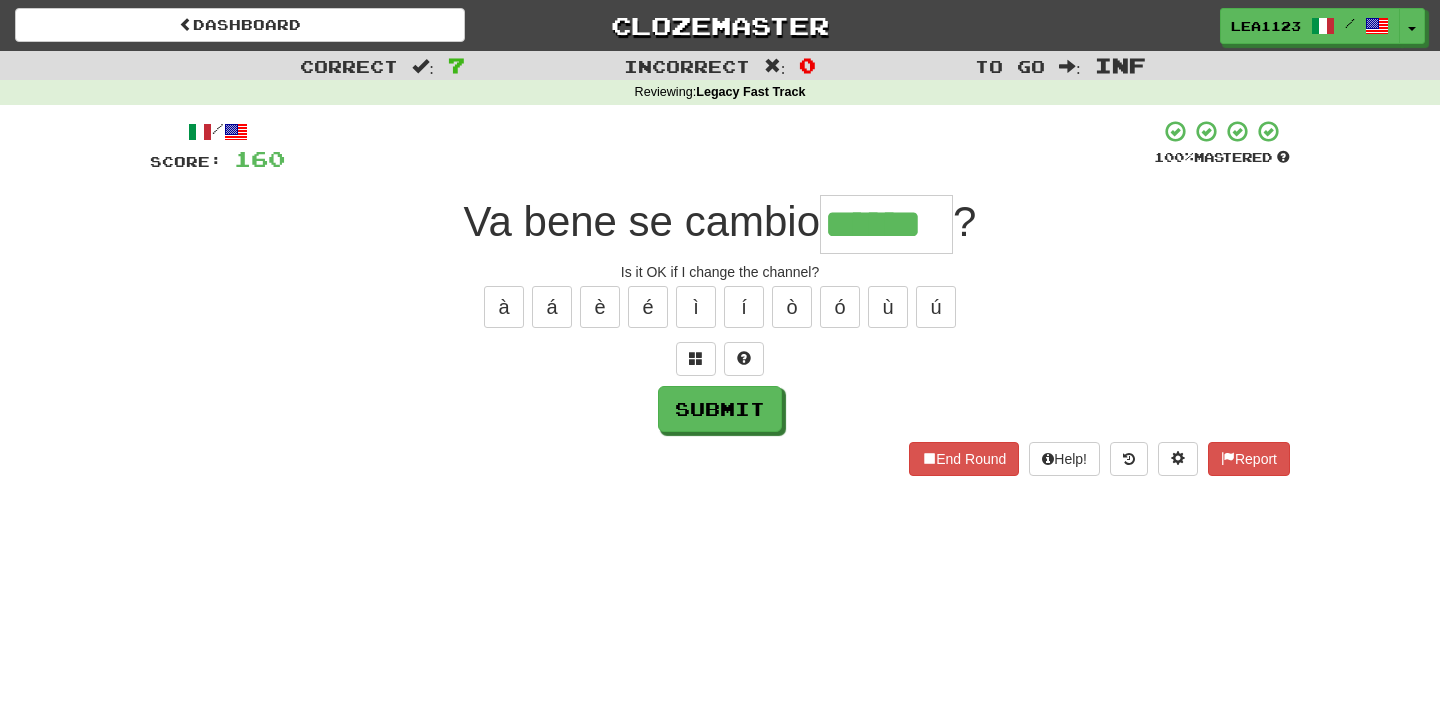 type on "******" 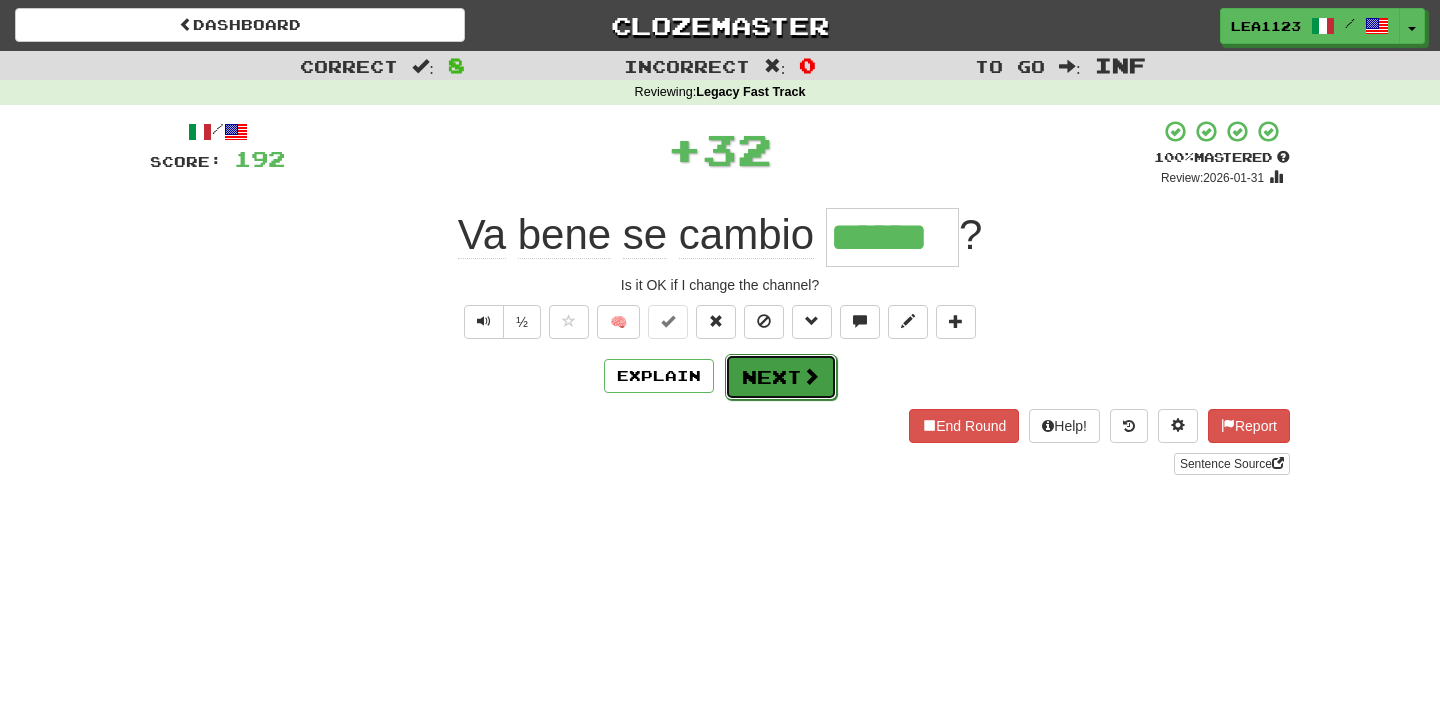 click on "Next" at bounding box center [781, 377] 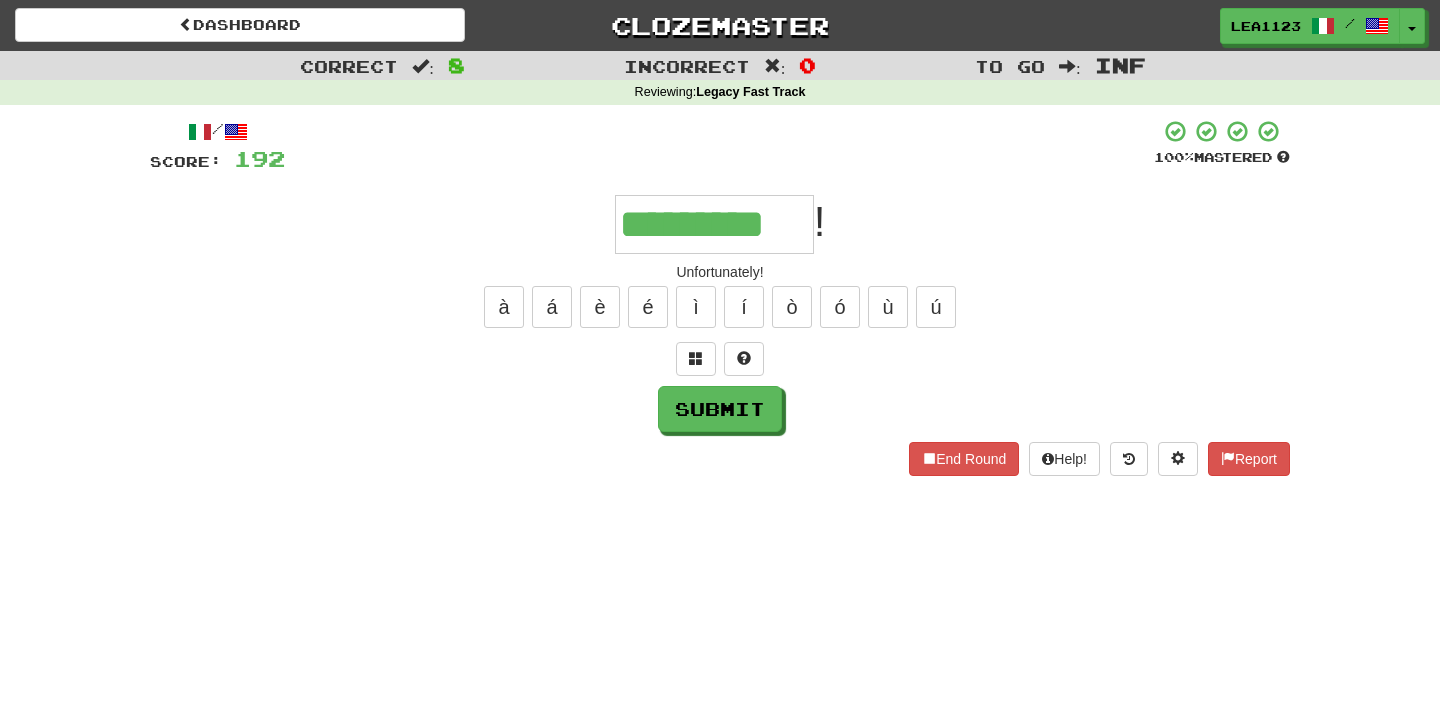 type on "*********" 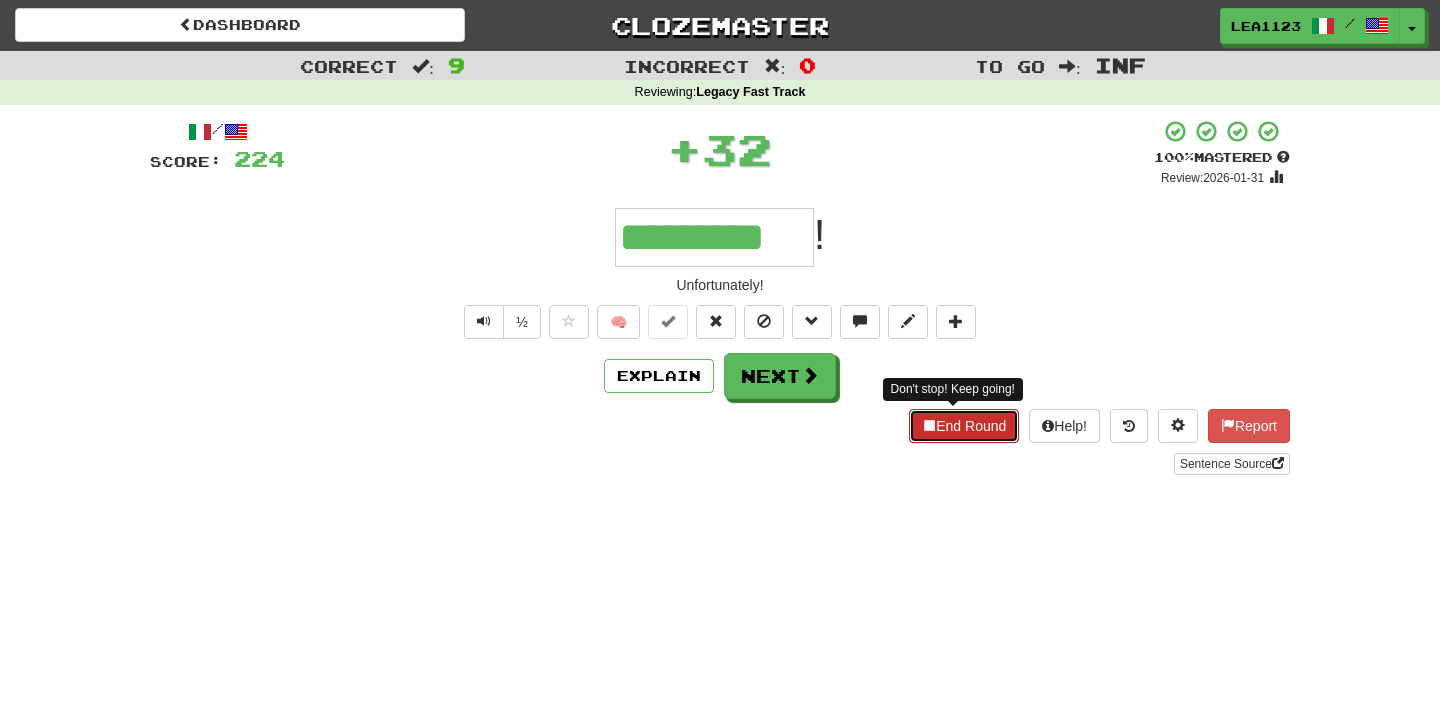 click on "End Round" at bounding box center [964, 426] 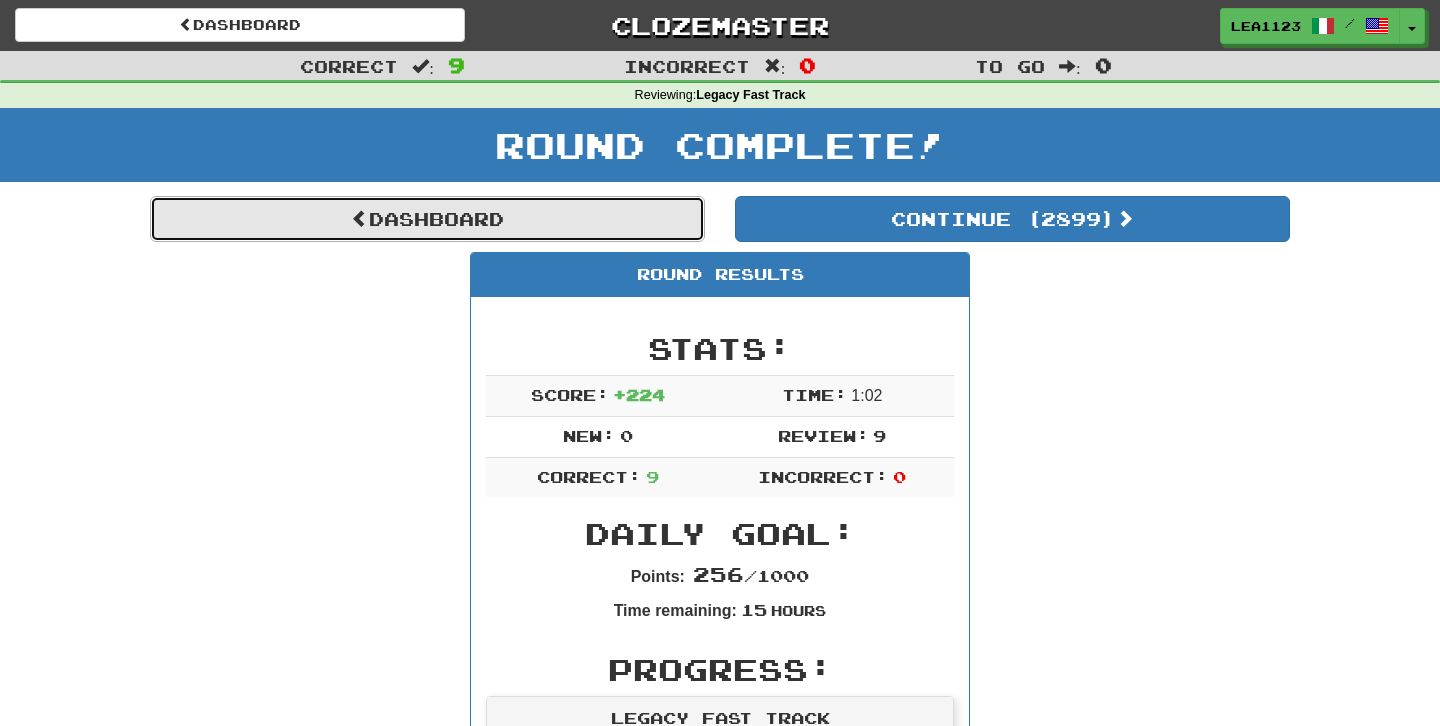 click on "Dashboard" at bounding box center [427, 219] 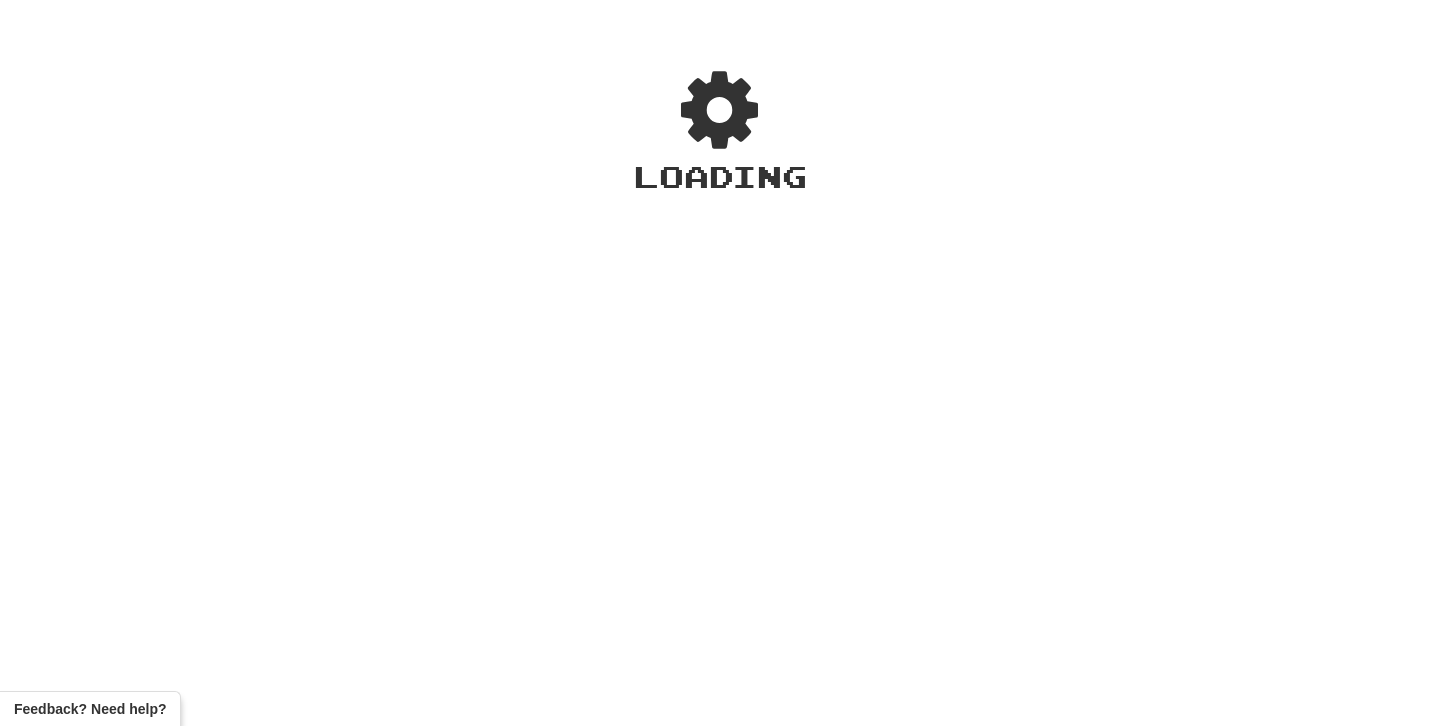scroll, scrollTop: 0, scrollLeft: 0, axis: both 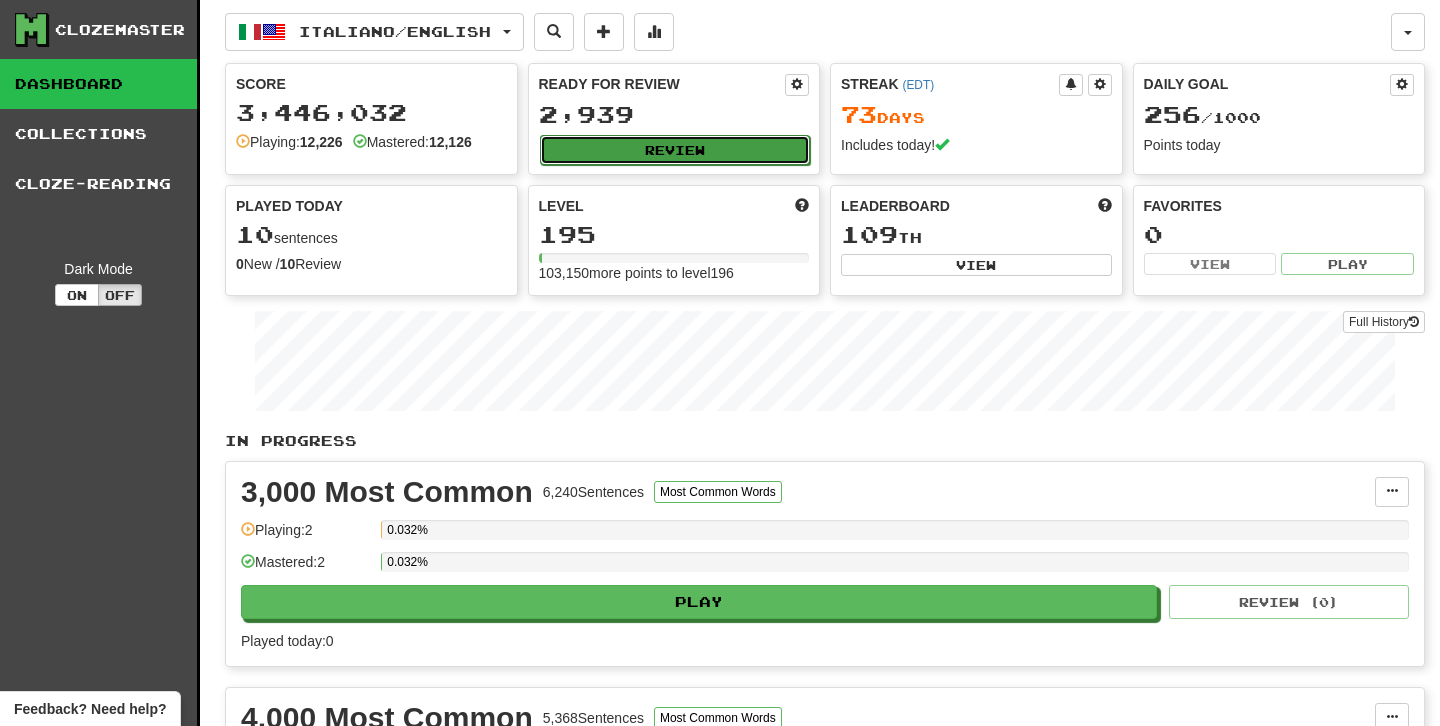 click on "Review" at bounding box center (675, 150) 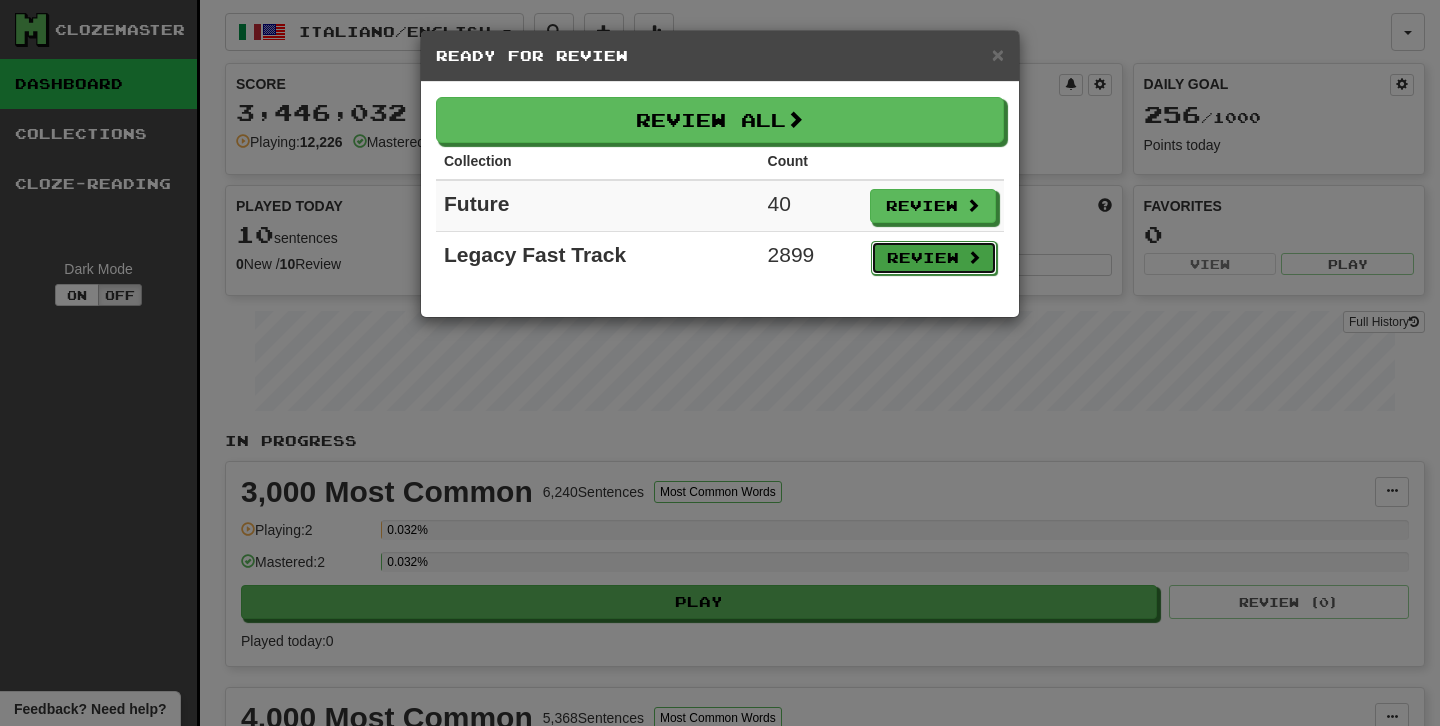 click on "Review" at bounding box center (934, 258) 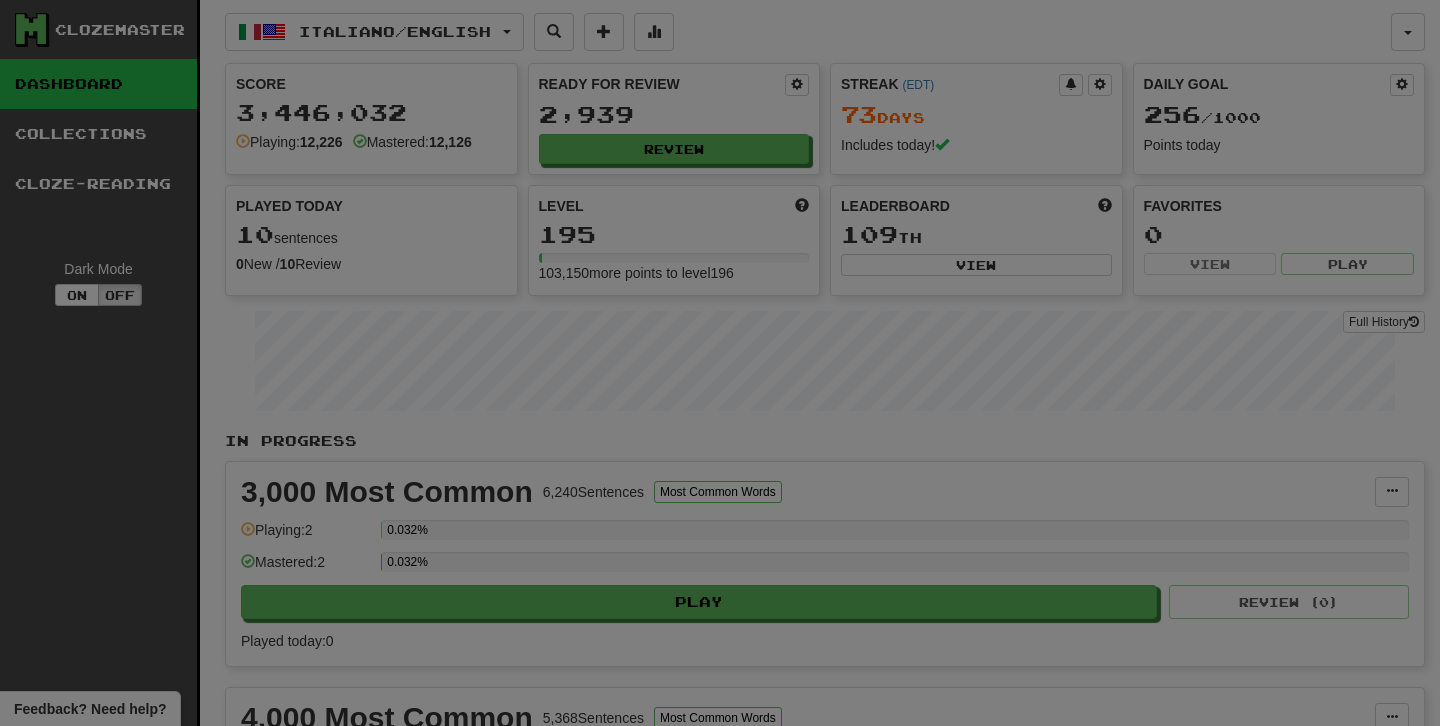 select on "********" 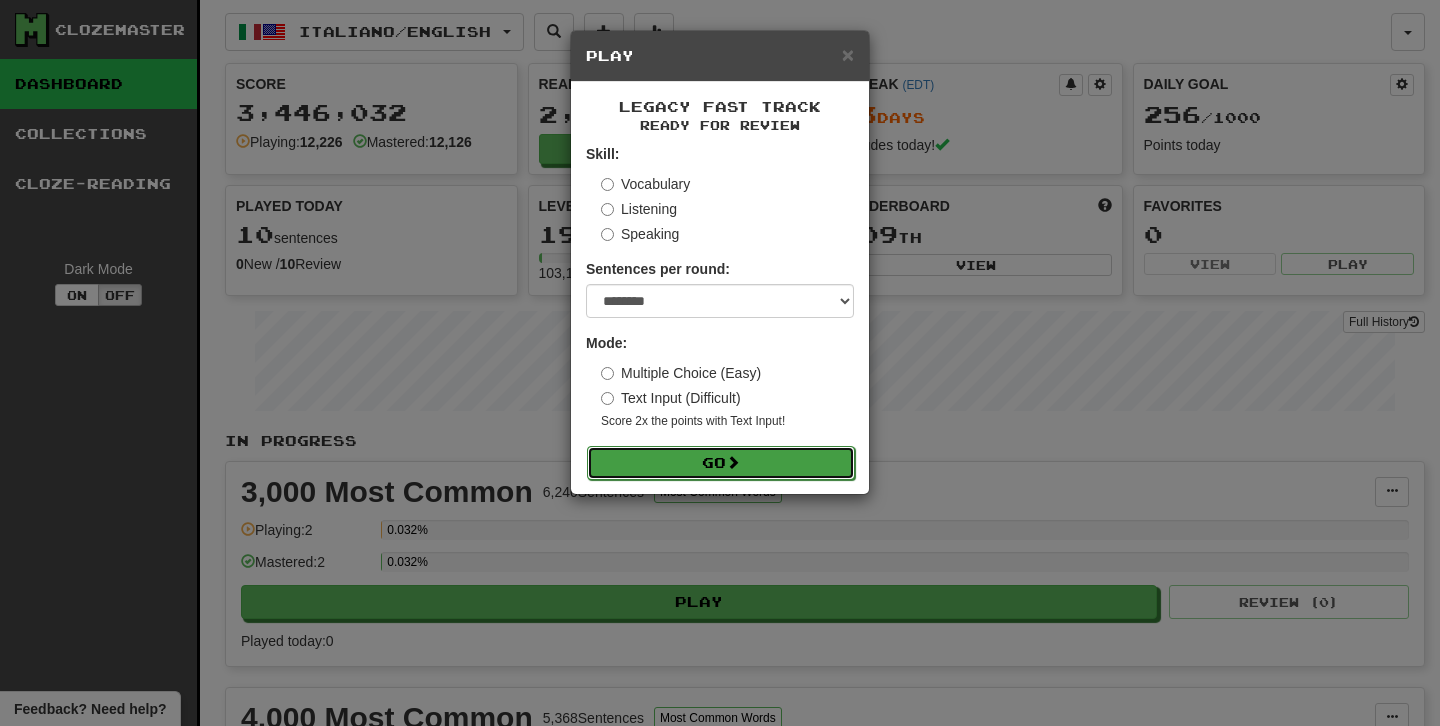 click on "Go" at bounding box center (721, 463) 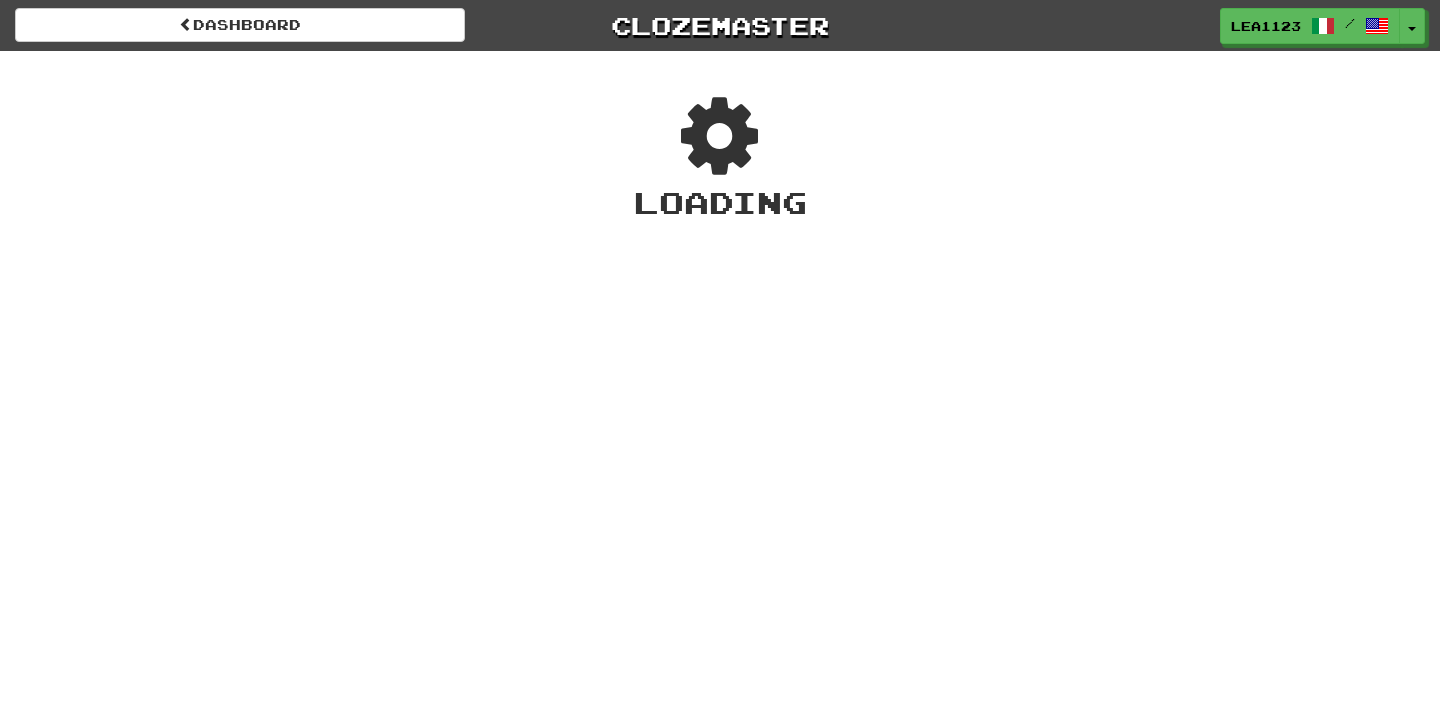 scroll, scrollTop: 0, scrollLeft: 0, axis: both 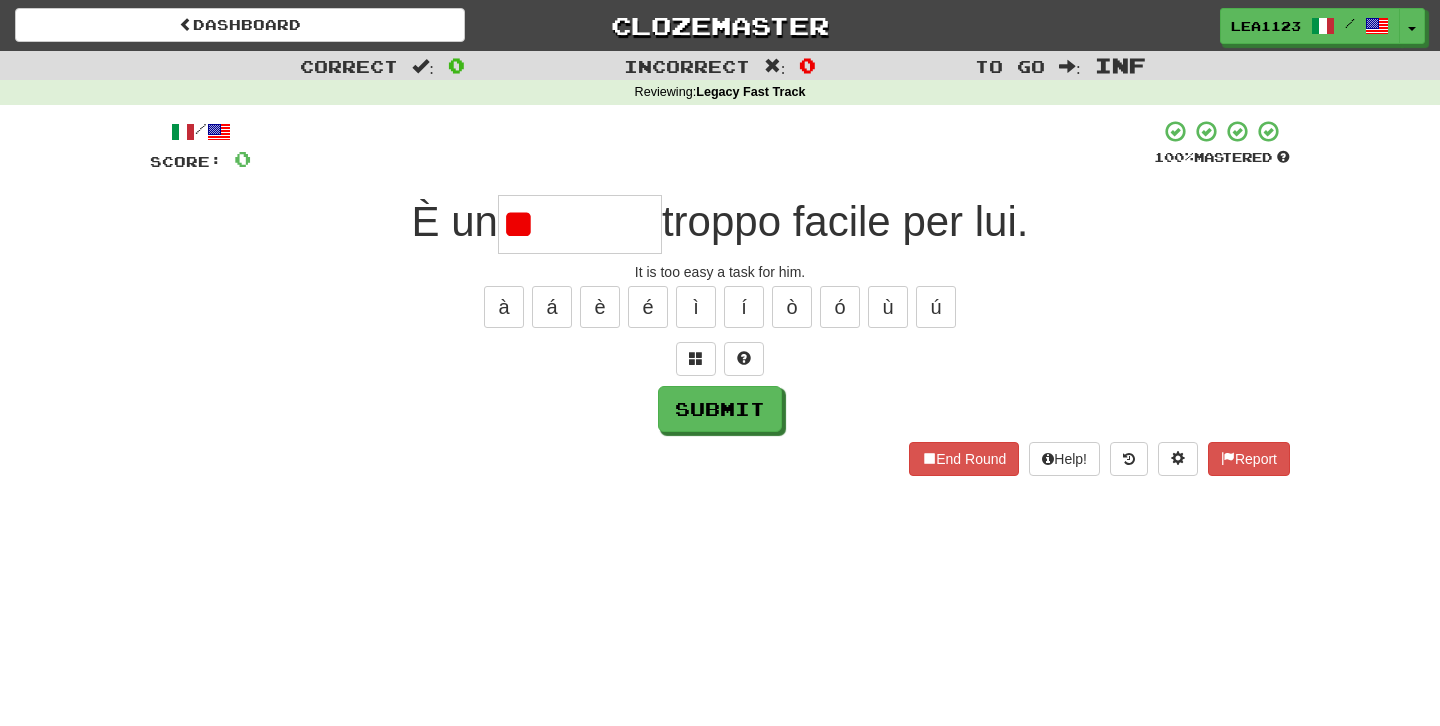 type on "*" 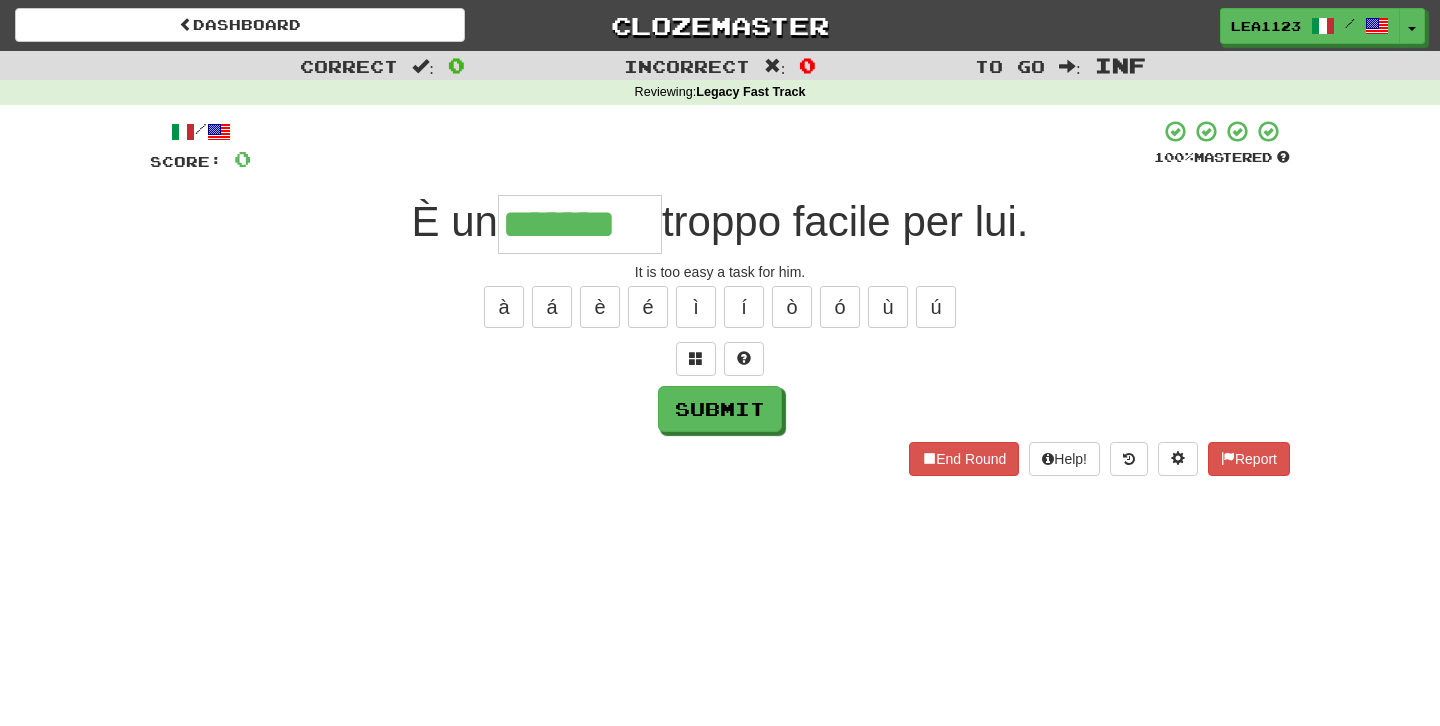 type on "*******" 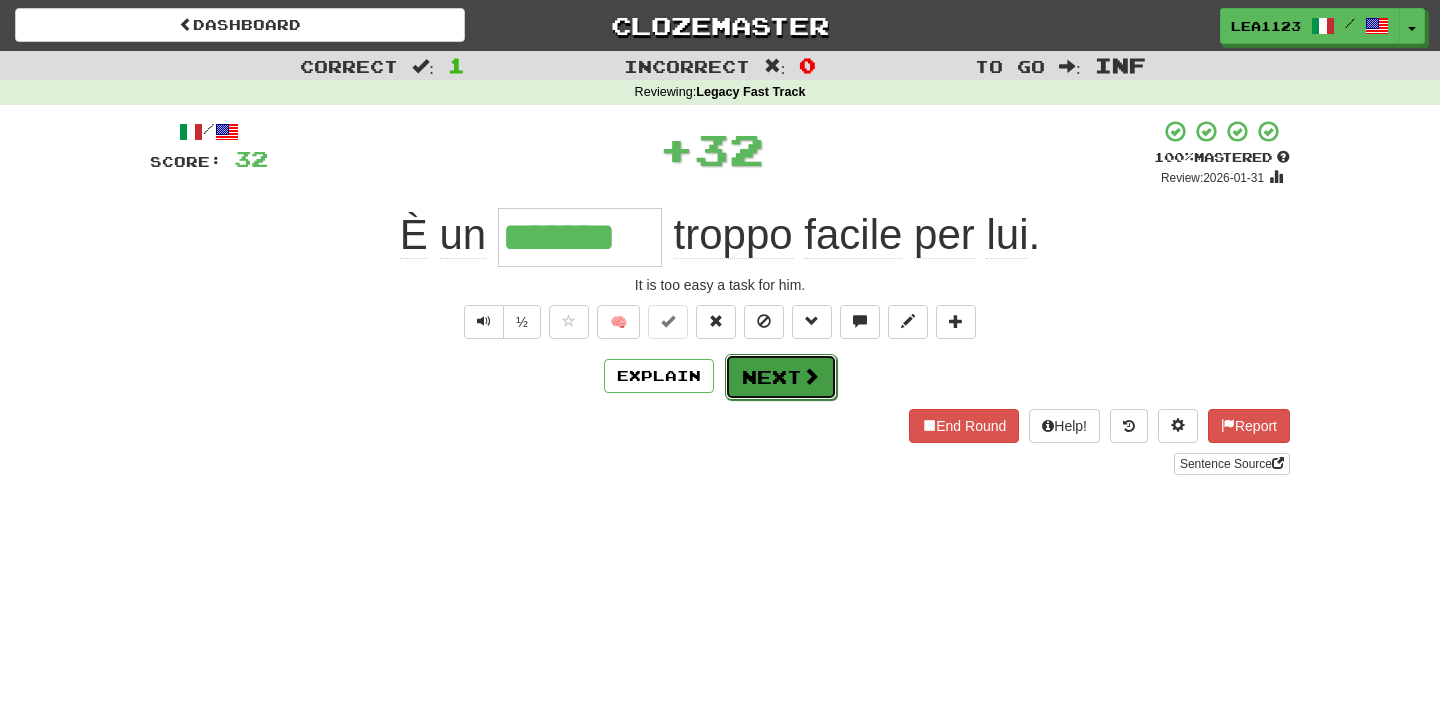 click on "Next" at bounding box center (781, 377) 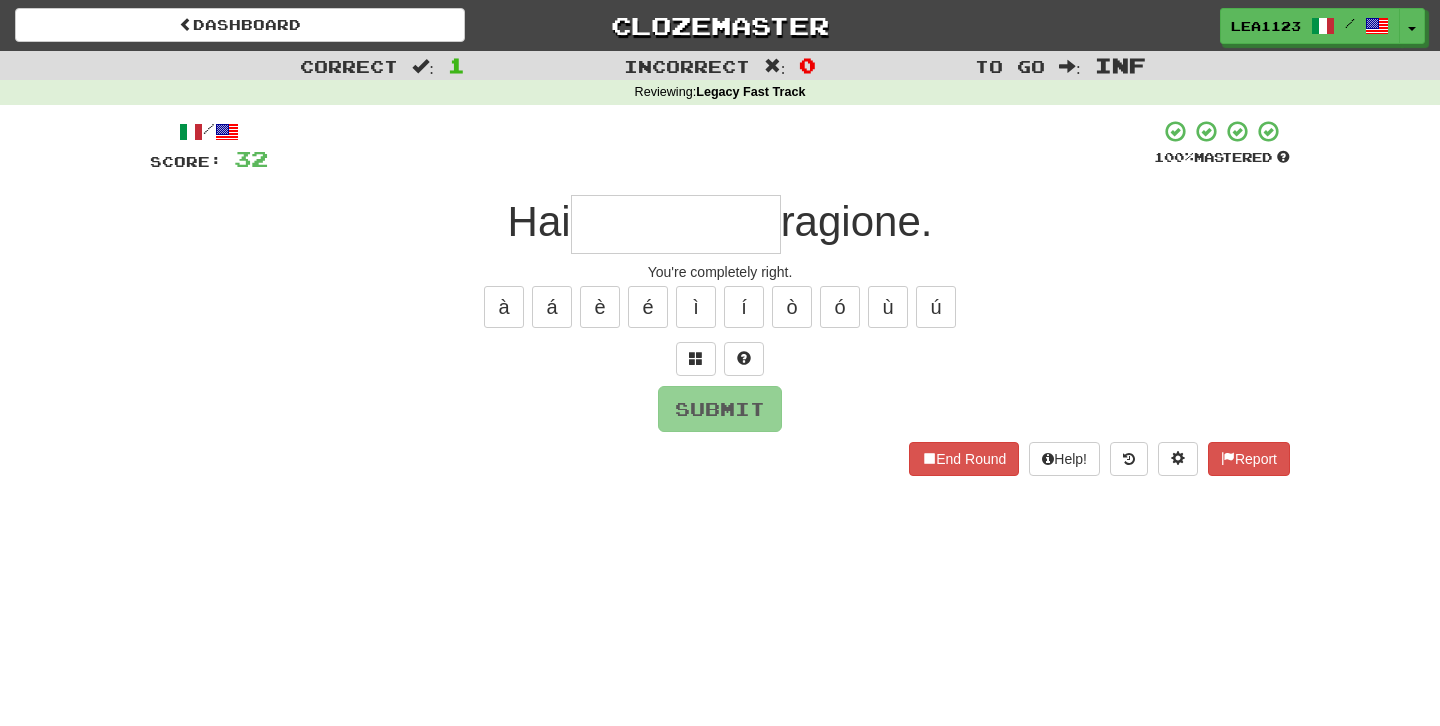 type on "*" 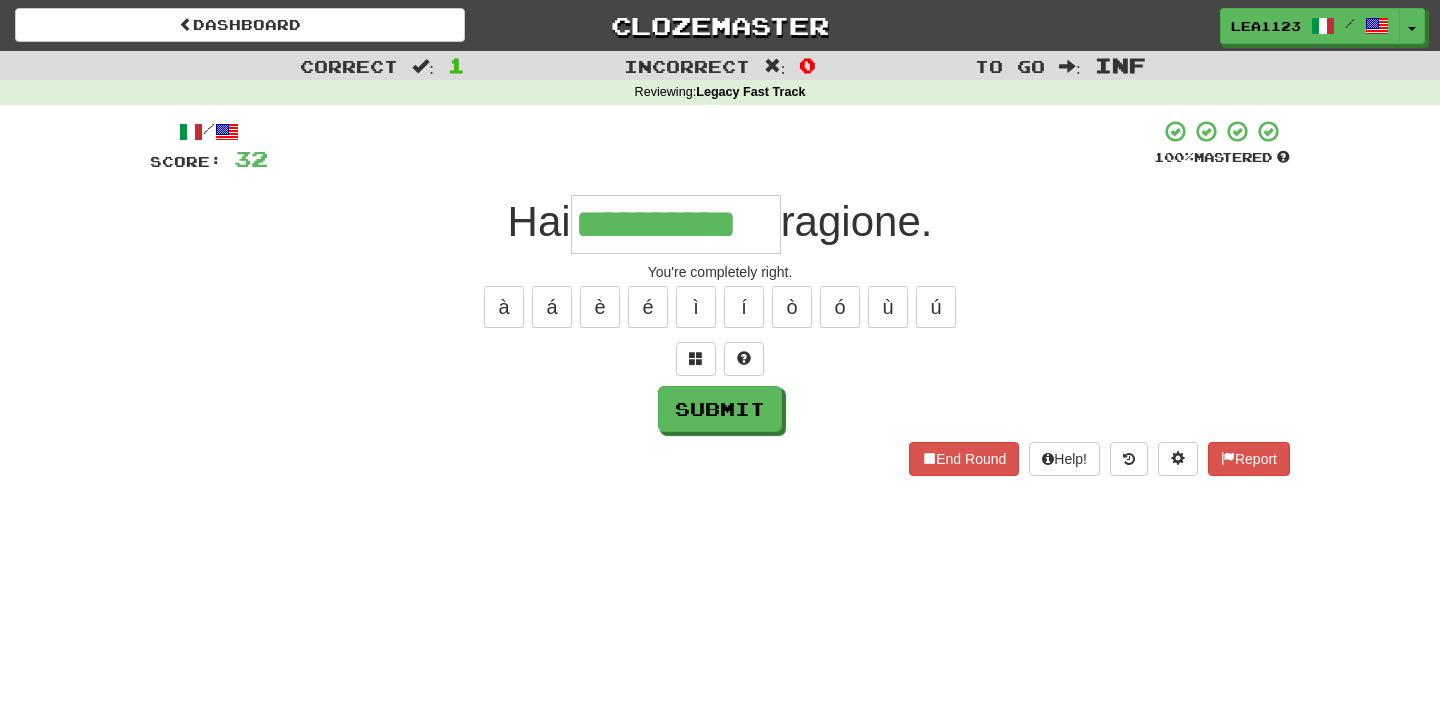type on "**********" 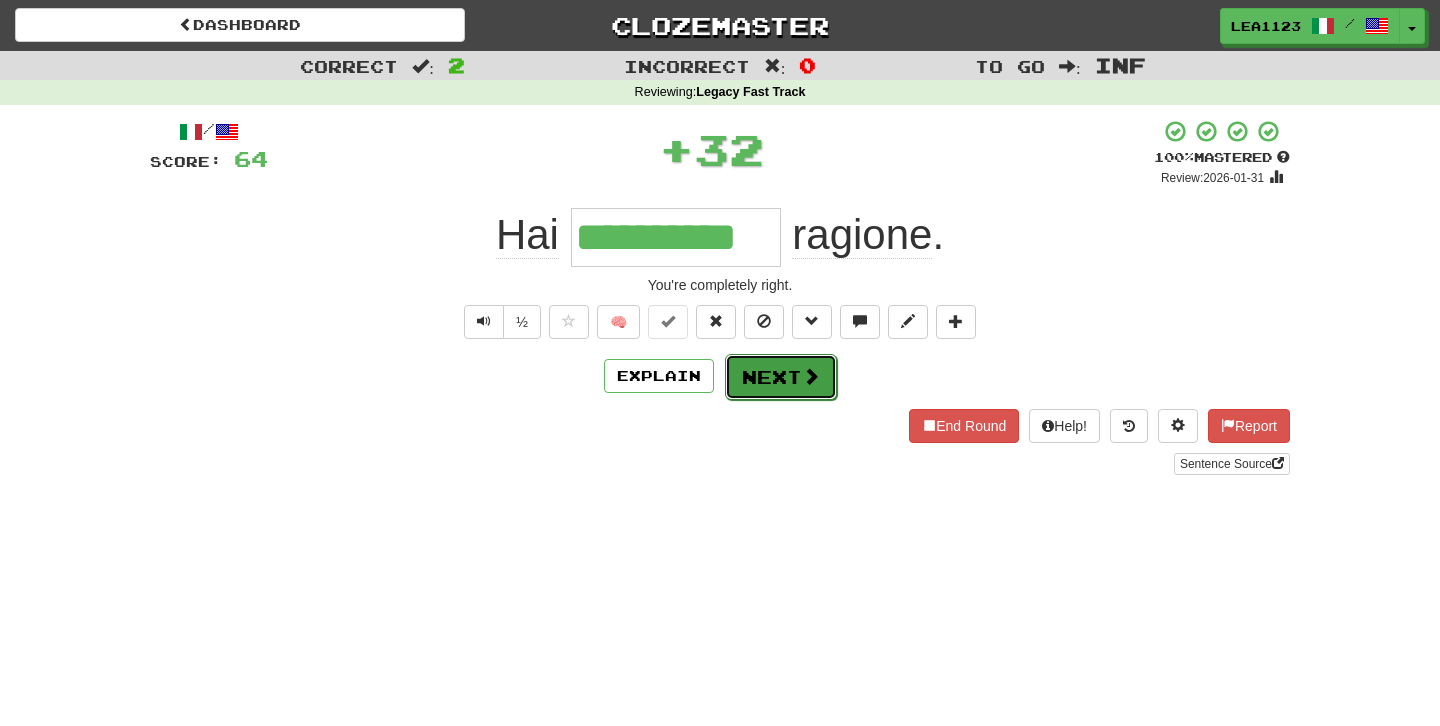 click on "Next" at bounding box center [781, 377] 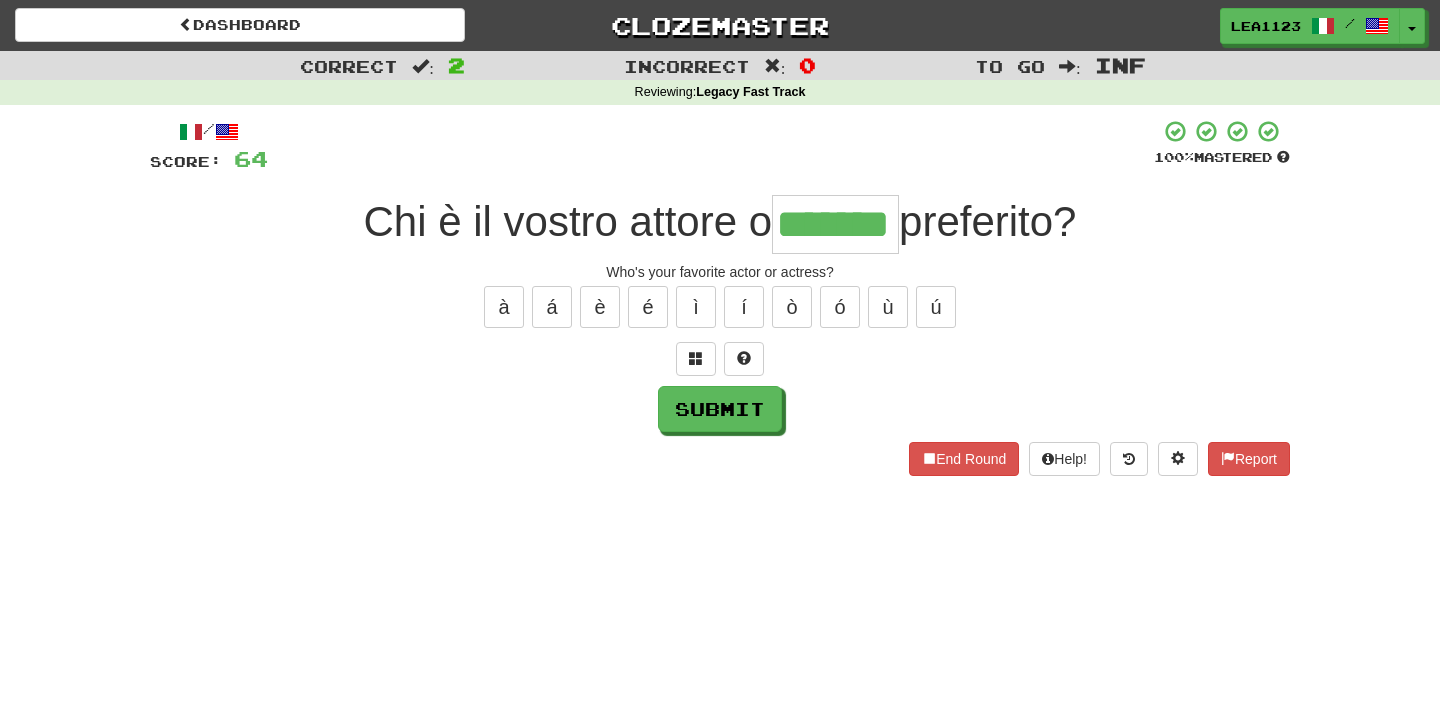 type on "*******" 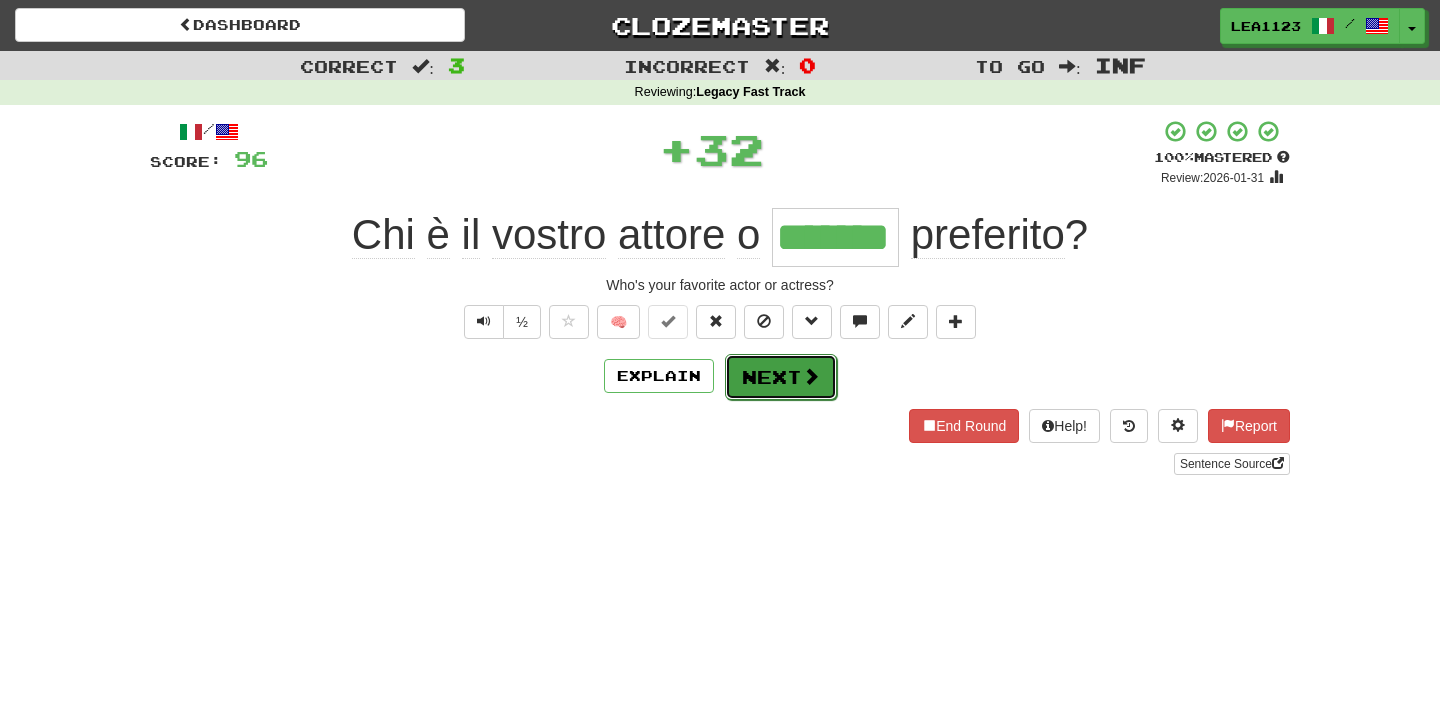 click on "Next" at bounding box center (781, 377) 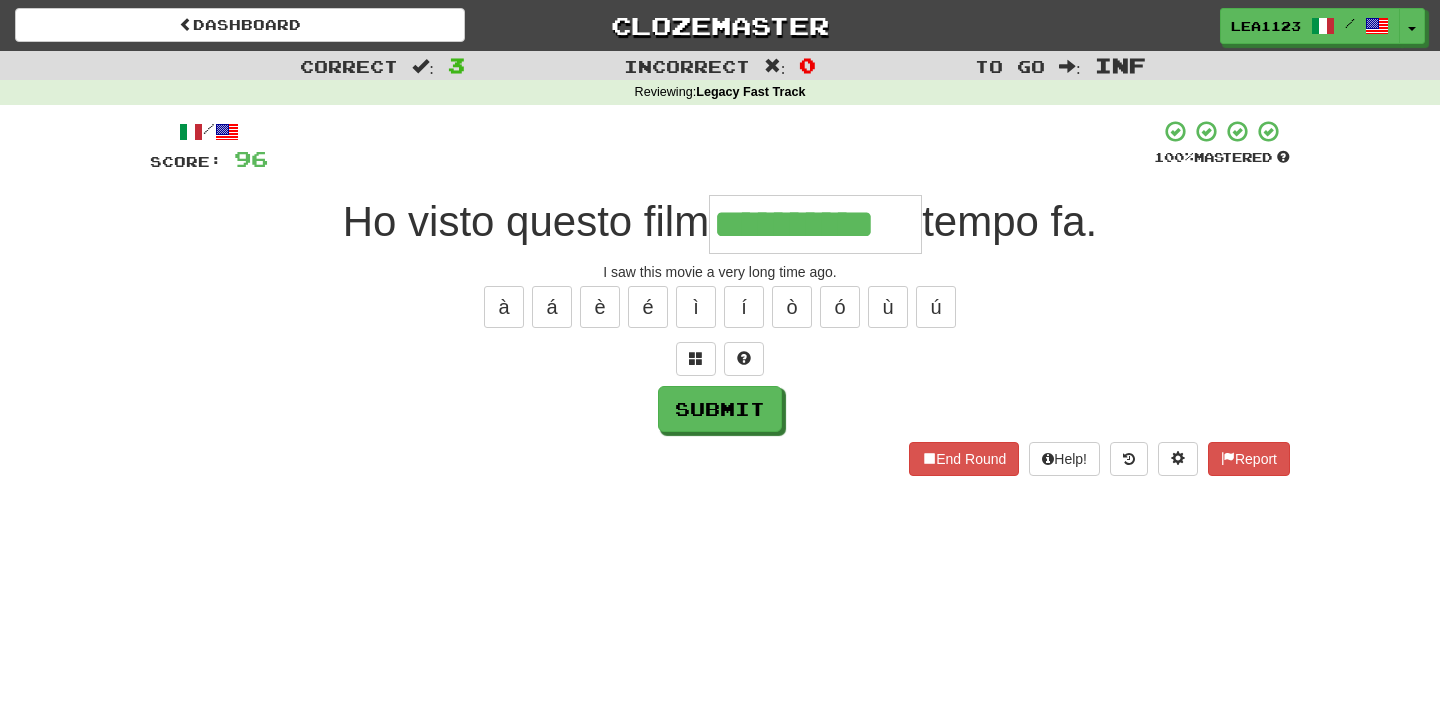 type on "**********" 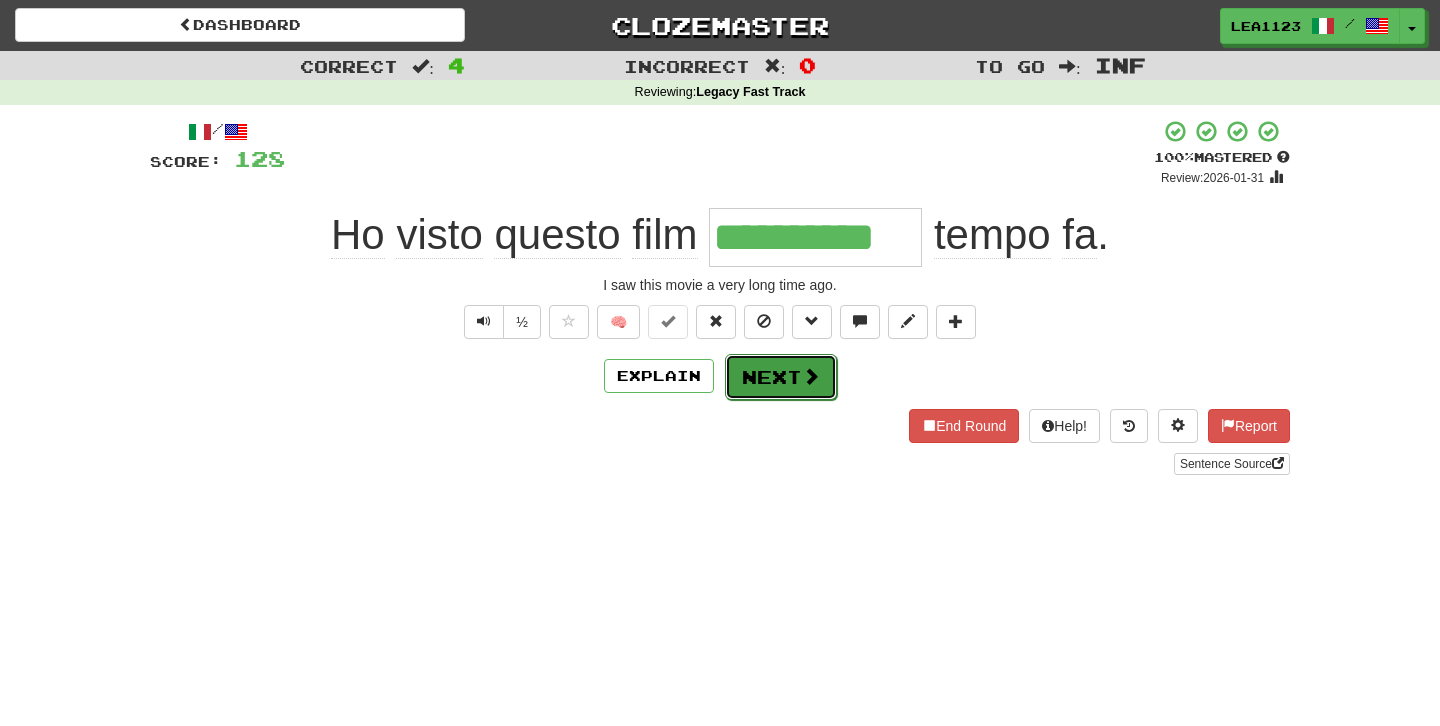click at bounding box center (811, 376) 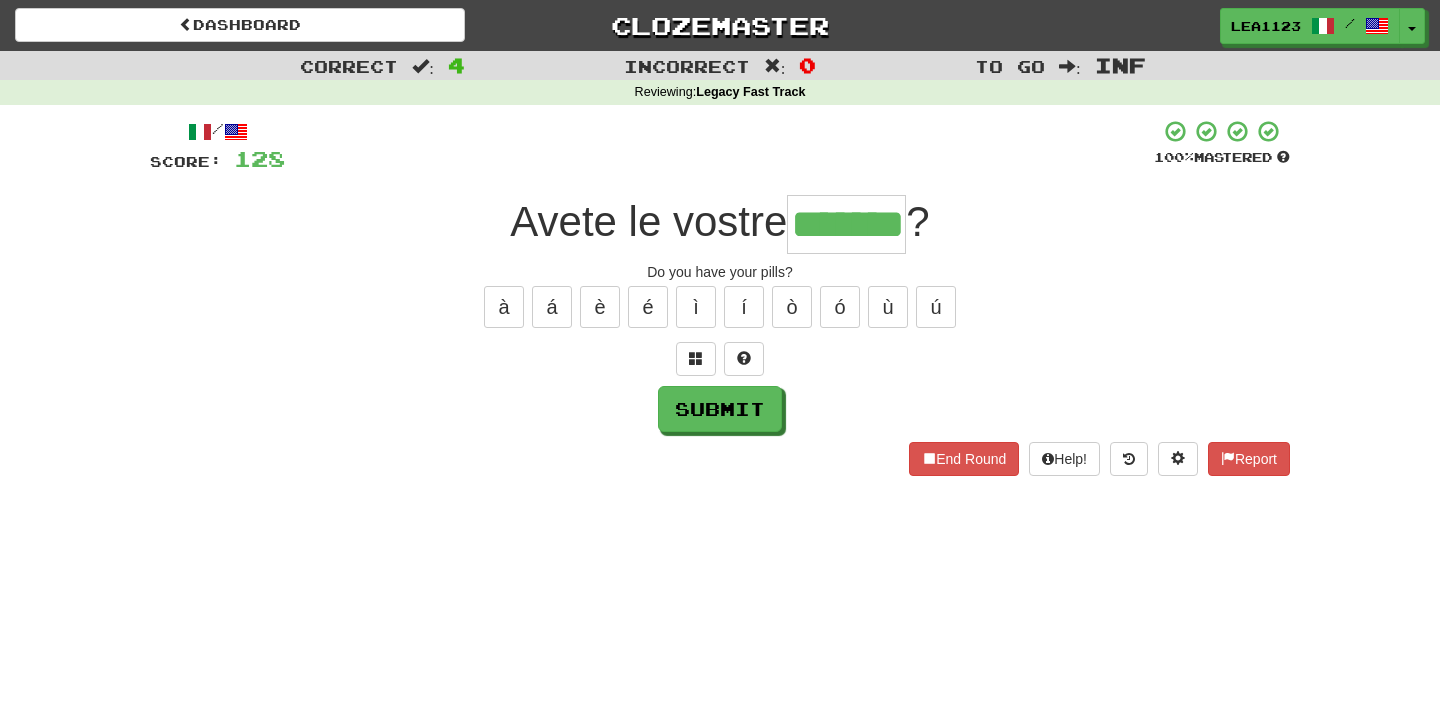 type on "*******" 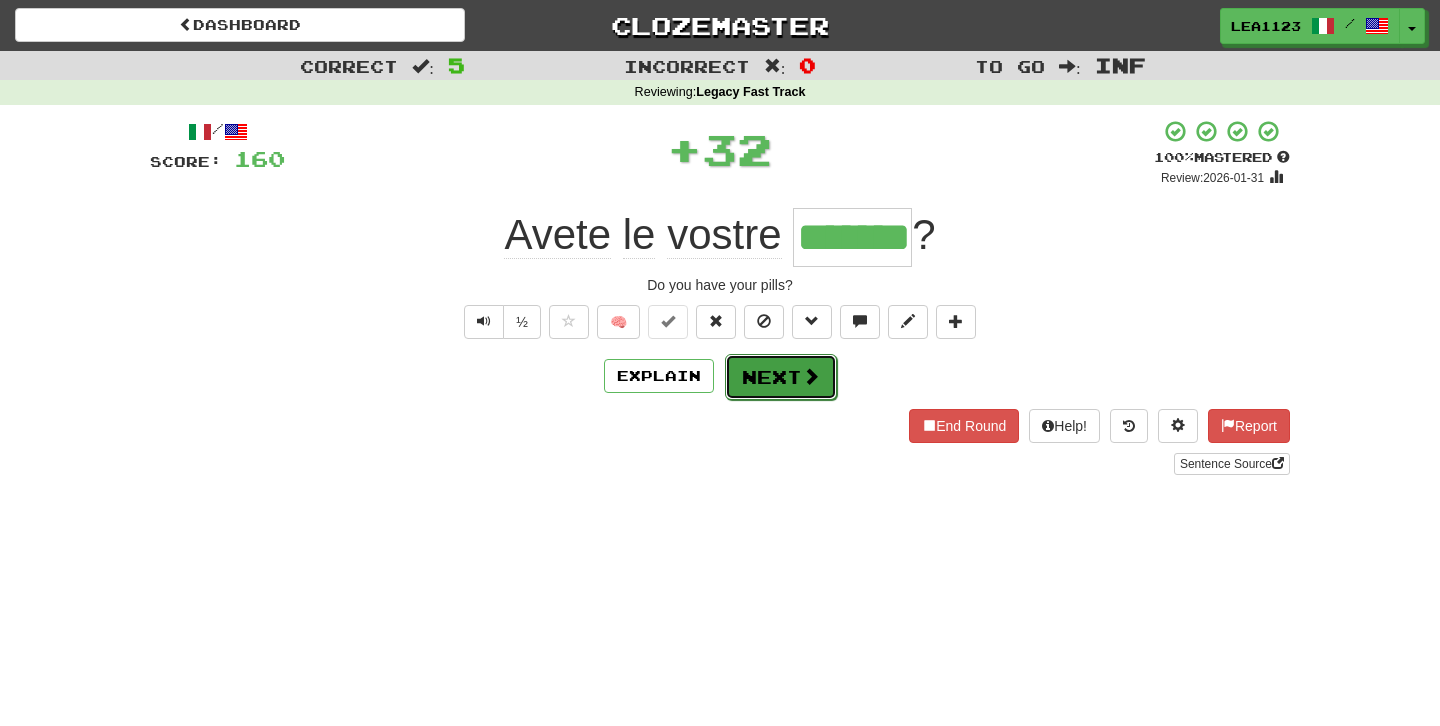 click on "Next" at bounding box center [781, 377] 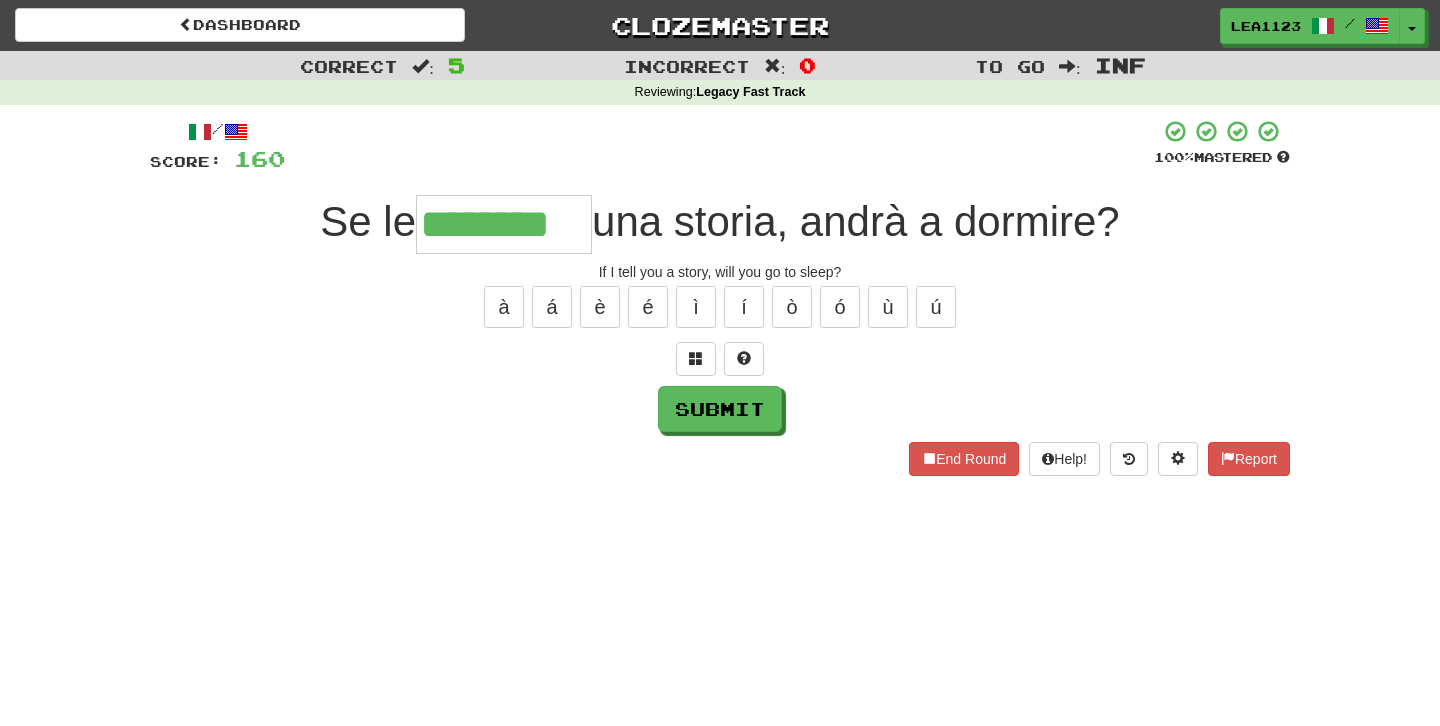 type on "********" 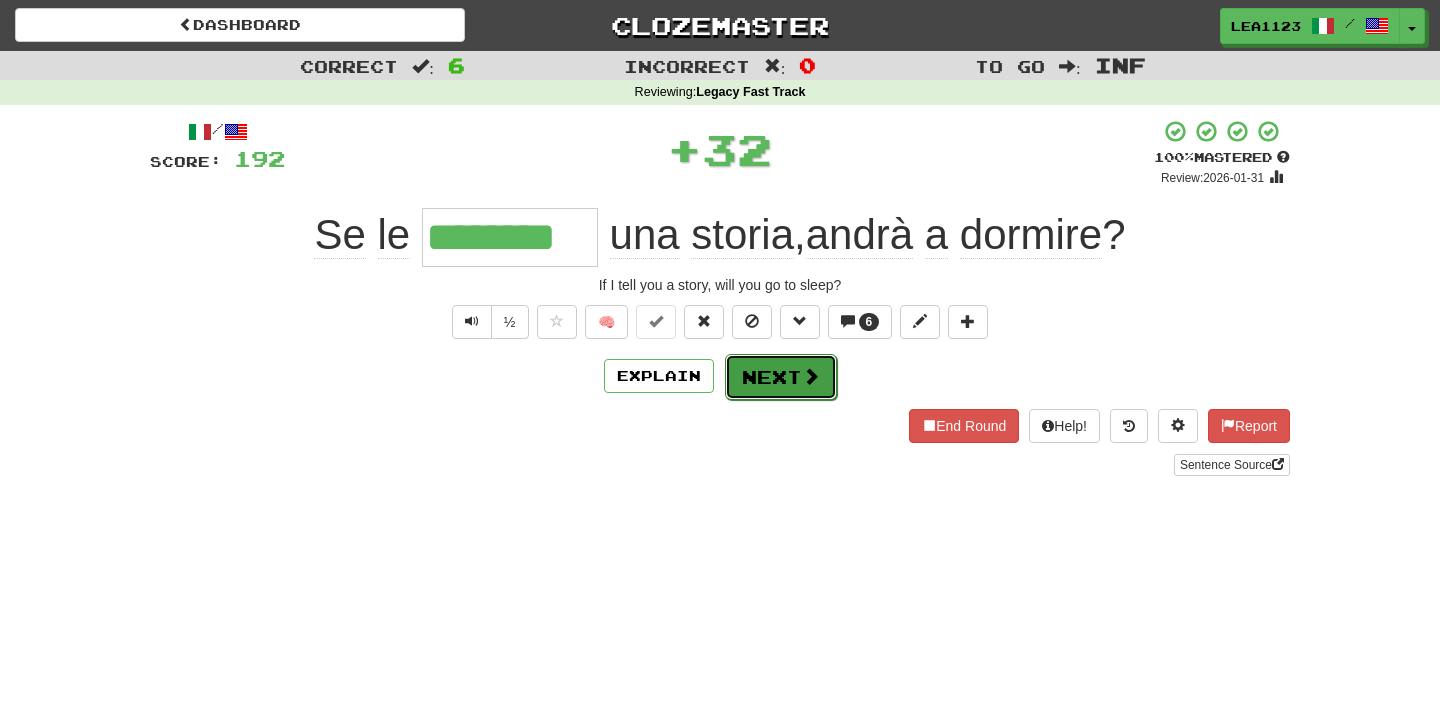 click on "Next" at bounding box center [781, 377] 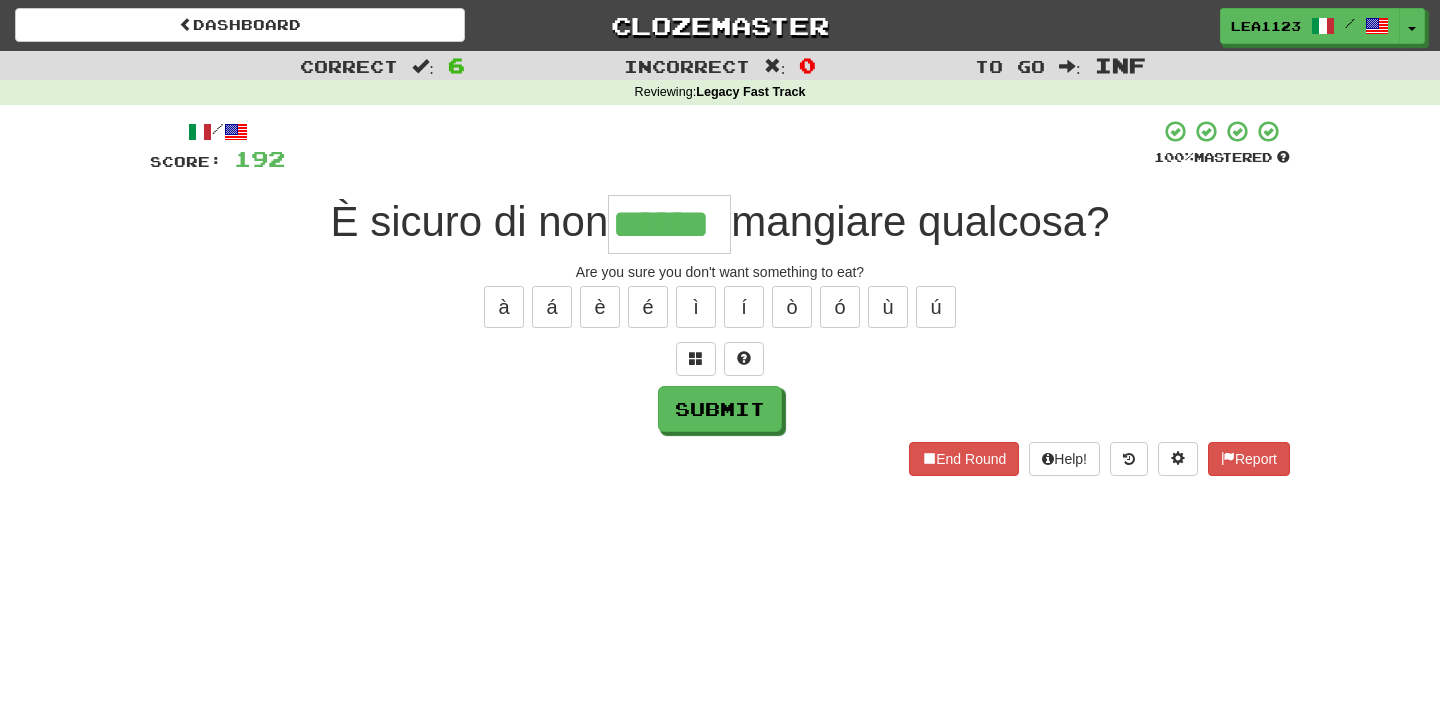 type on "******" 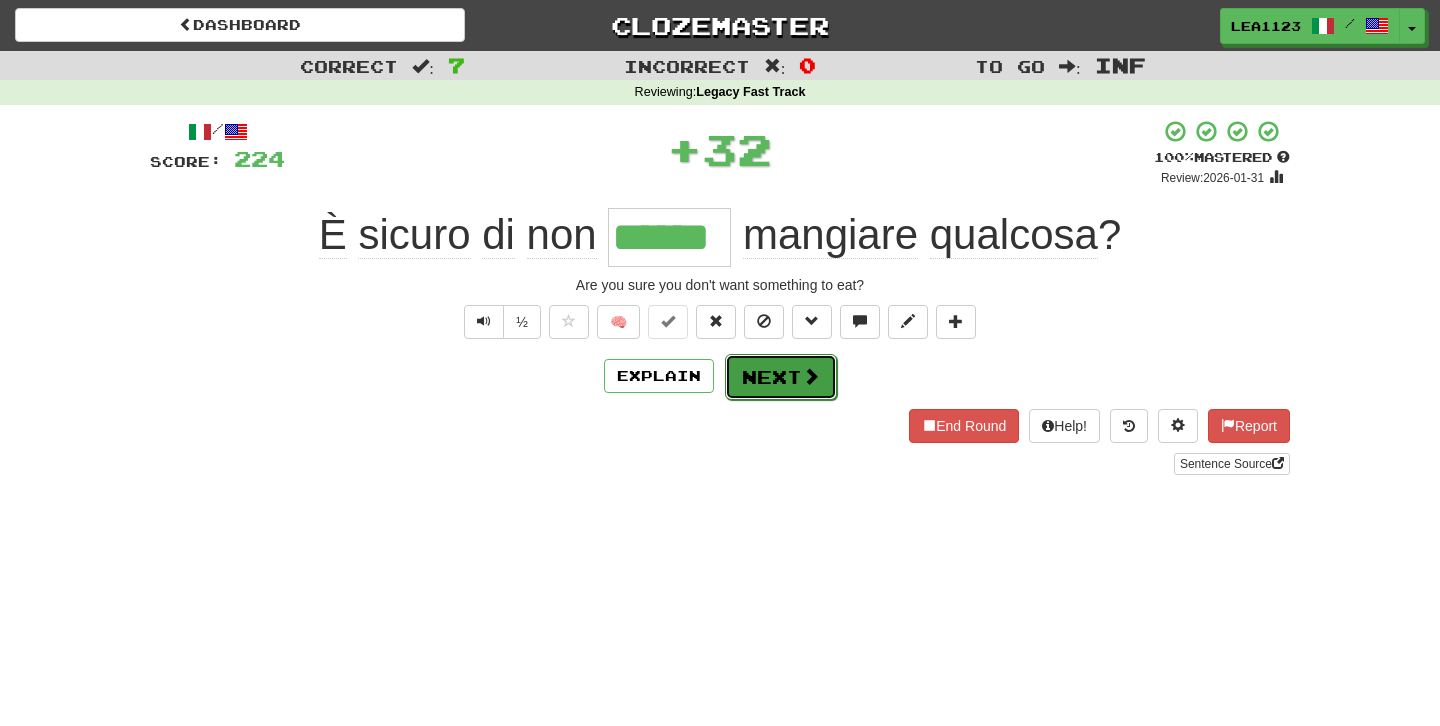 click on "Next" at bounding box center (781, 377) 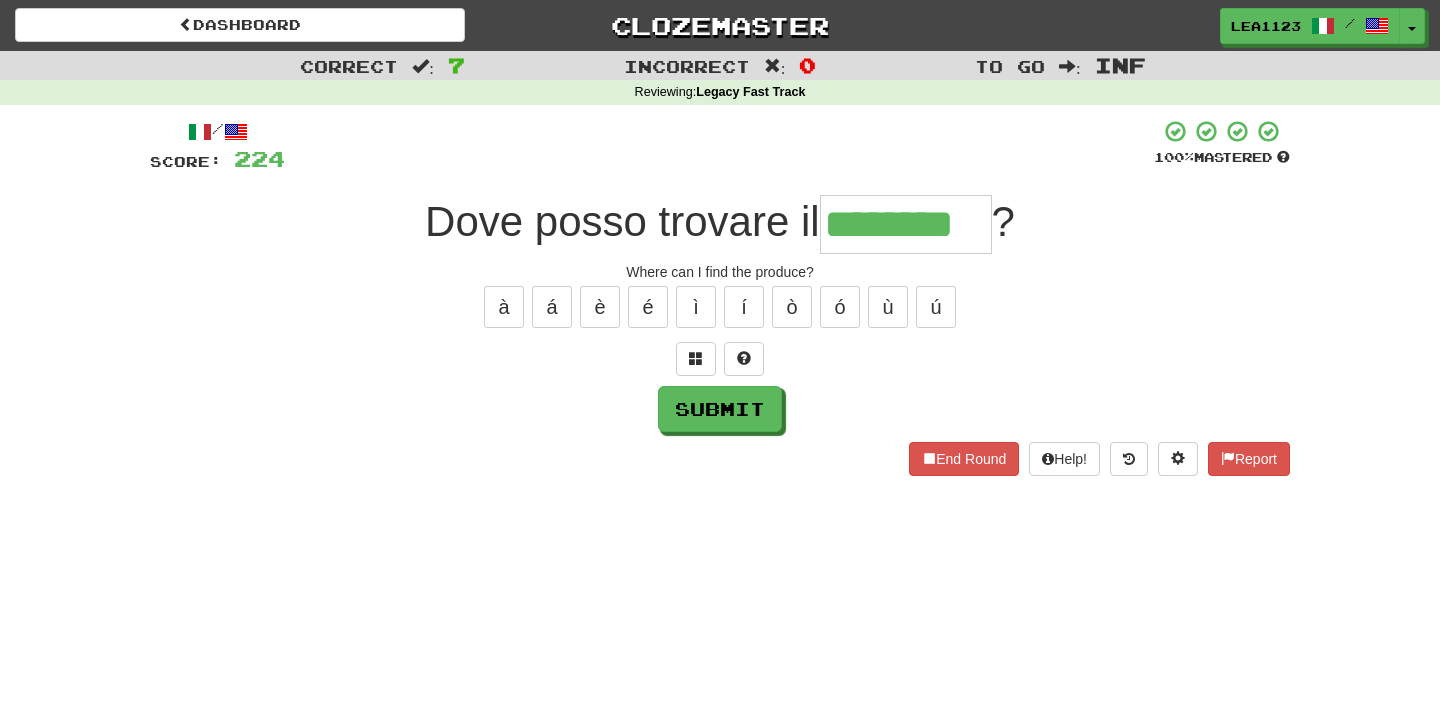 type on "********" 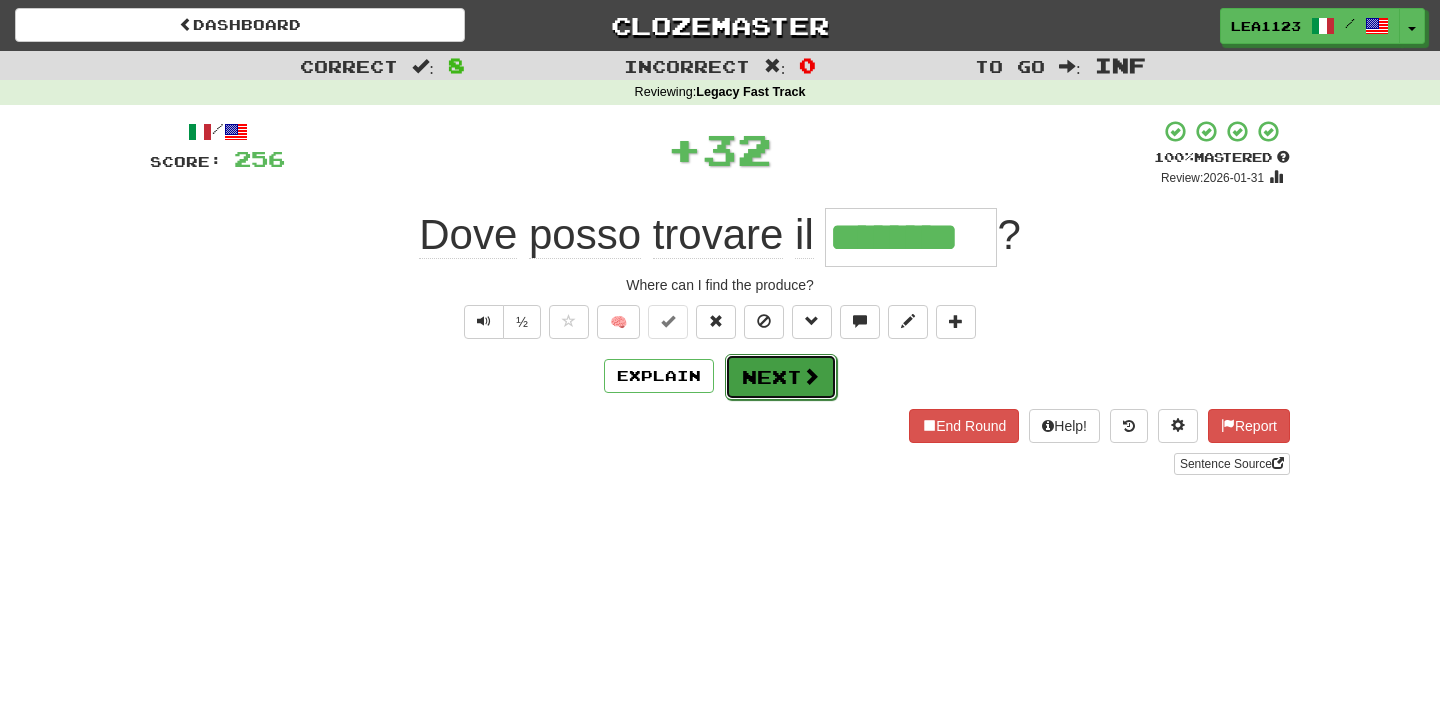 click on "Next" at bounding box center [781, 377] 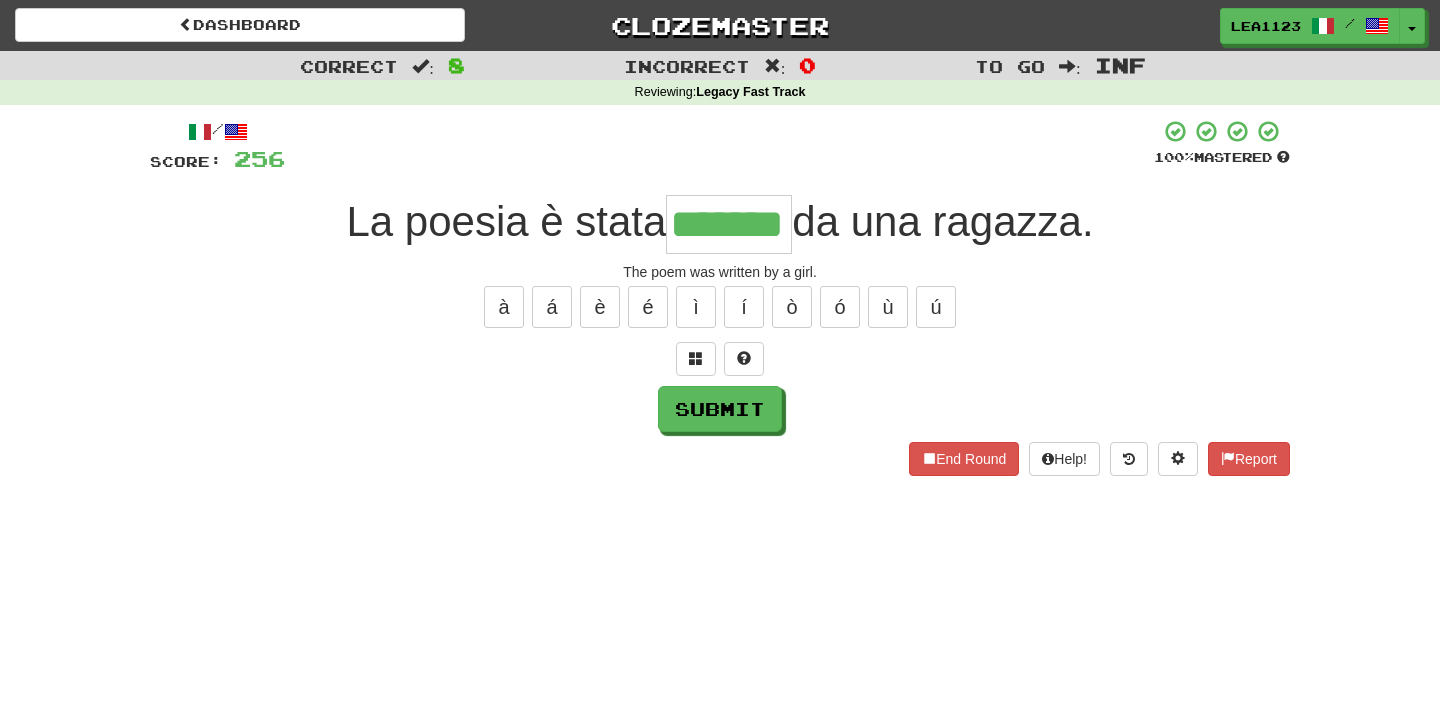 type on "*******" 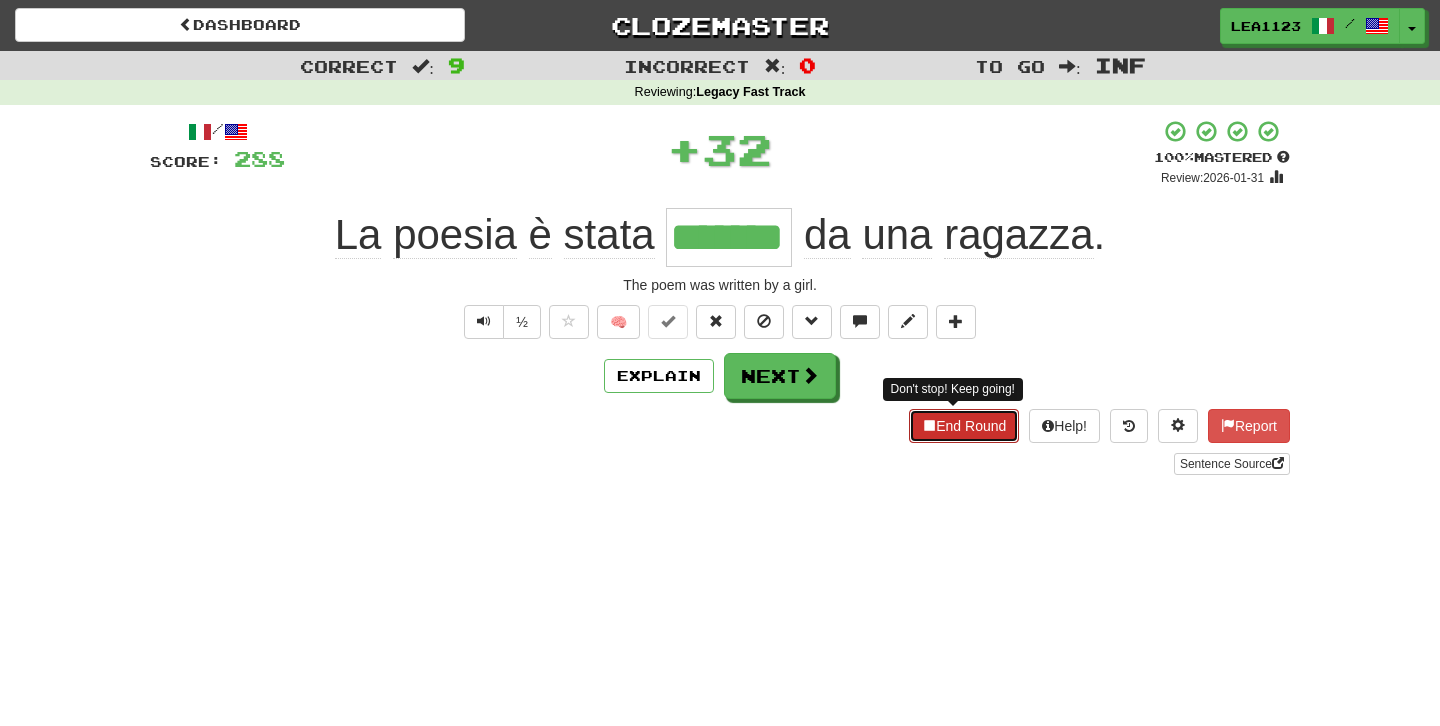 click on "End Round" at bounding box center [964, 426] 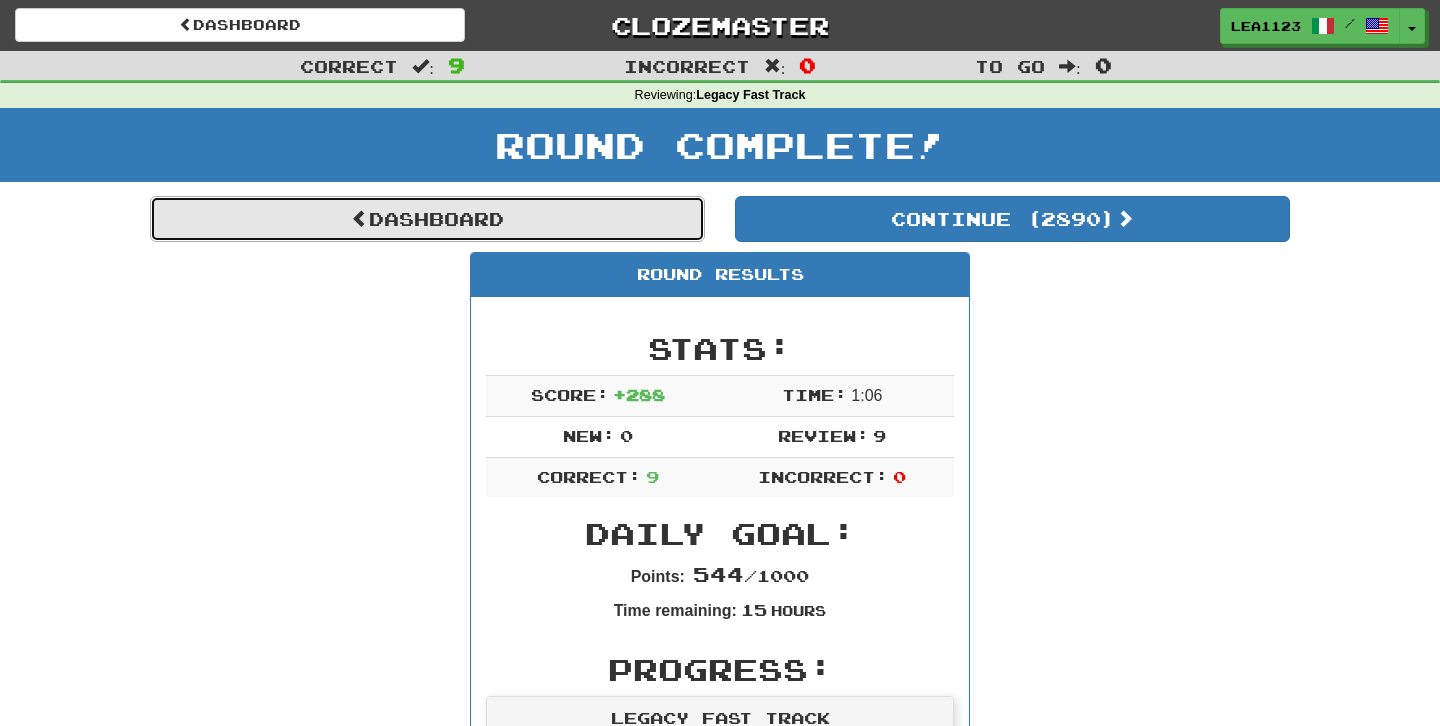 click on "Dashboard" at bounding box center (427, 219) 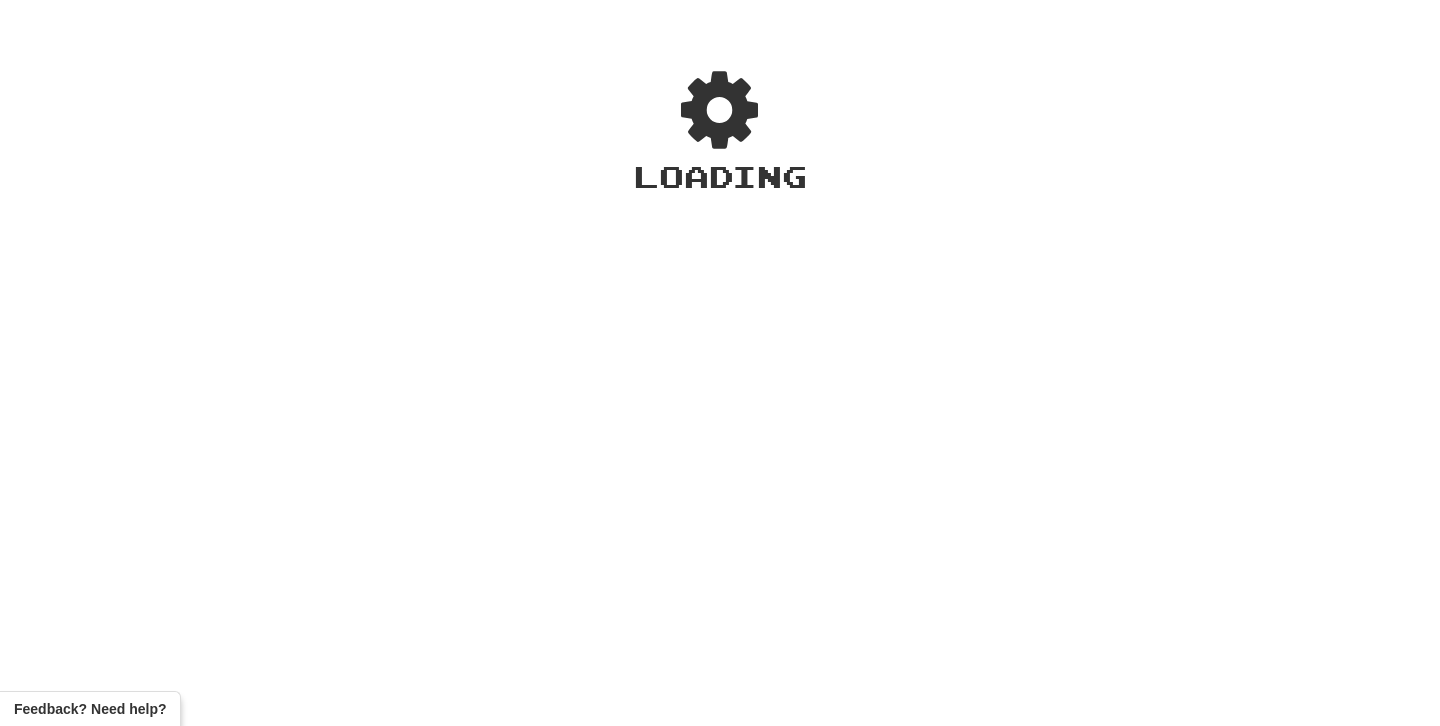 scroll, scrollTop: 0, scrollLeft: 0, axis: both 